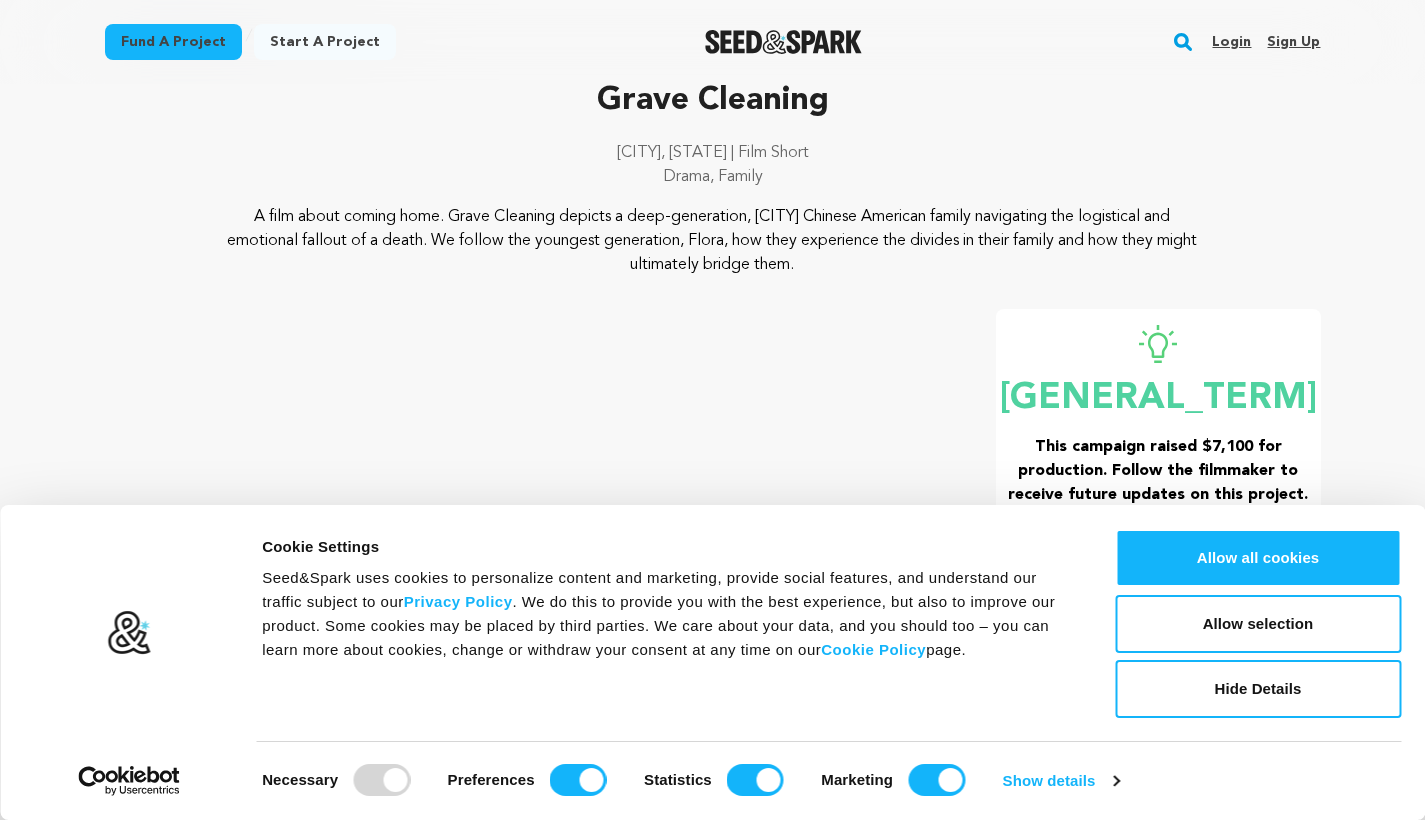 scroll, scrollTop: 120, scrollLeft: 0, axis: vertical 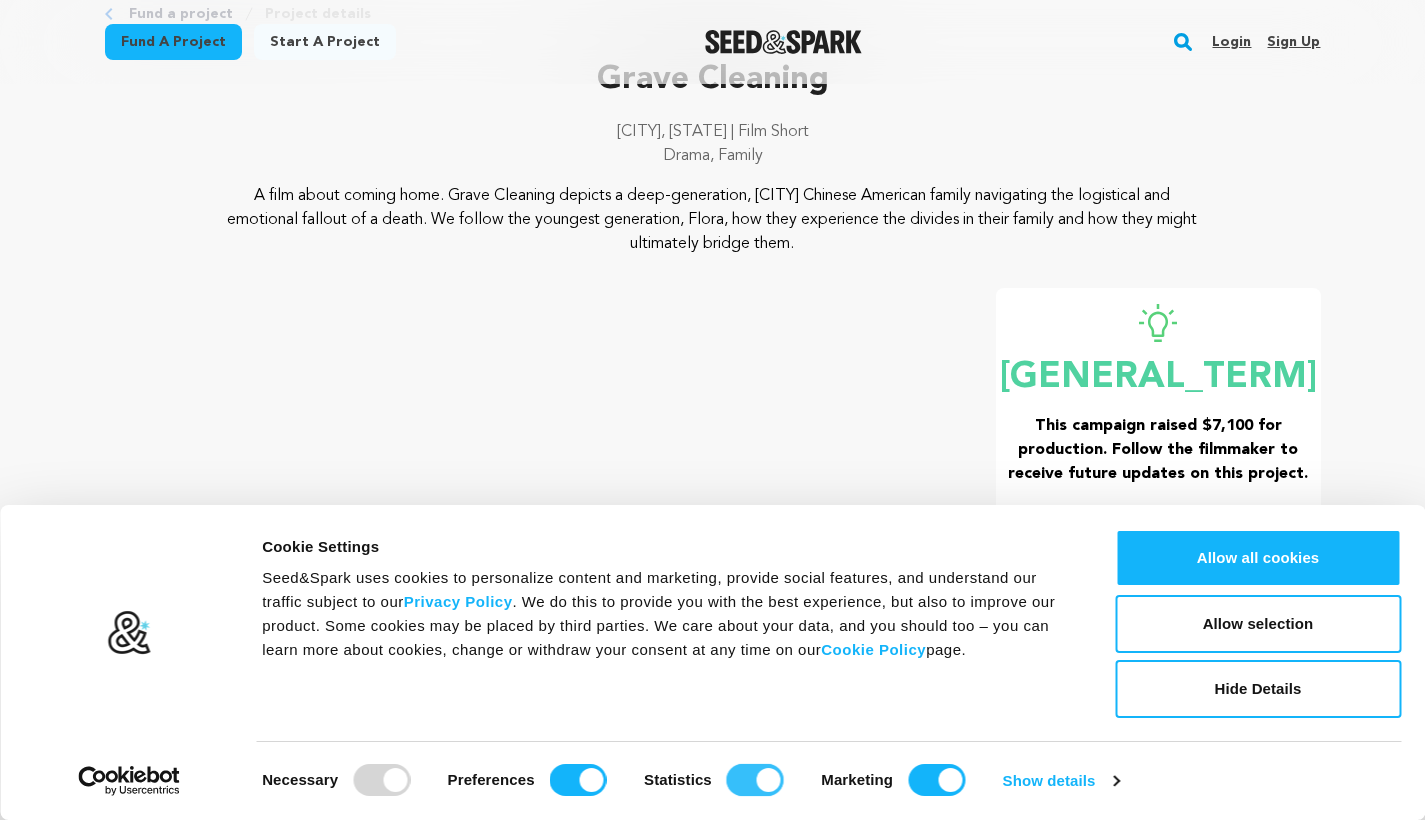 click on "Statistics" at bounding box center [755, 780] 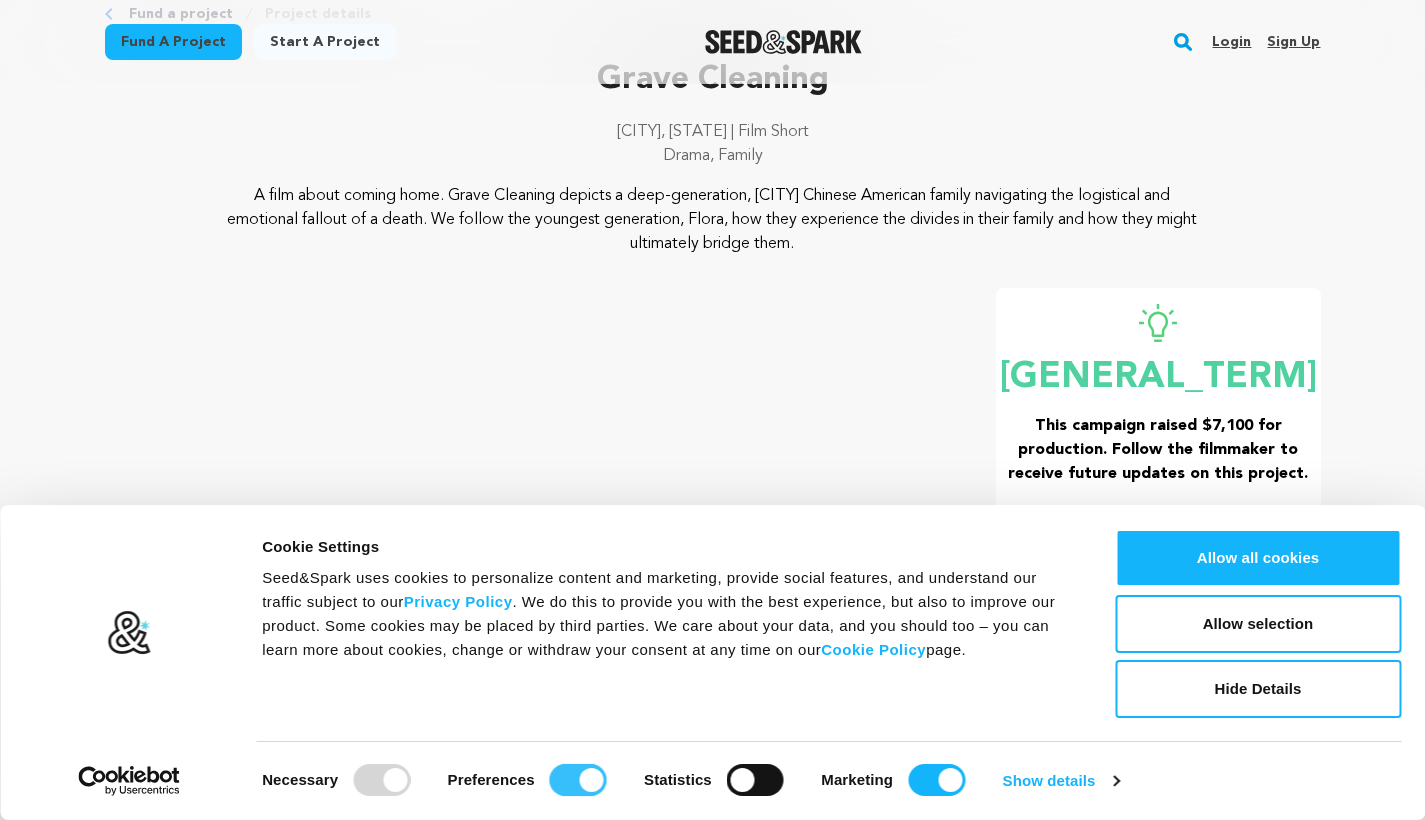 click on "Preferences" at bounding box center (578, 780) 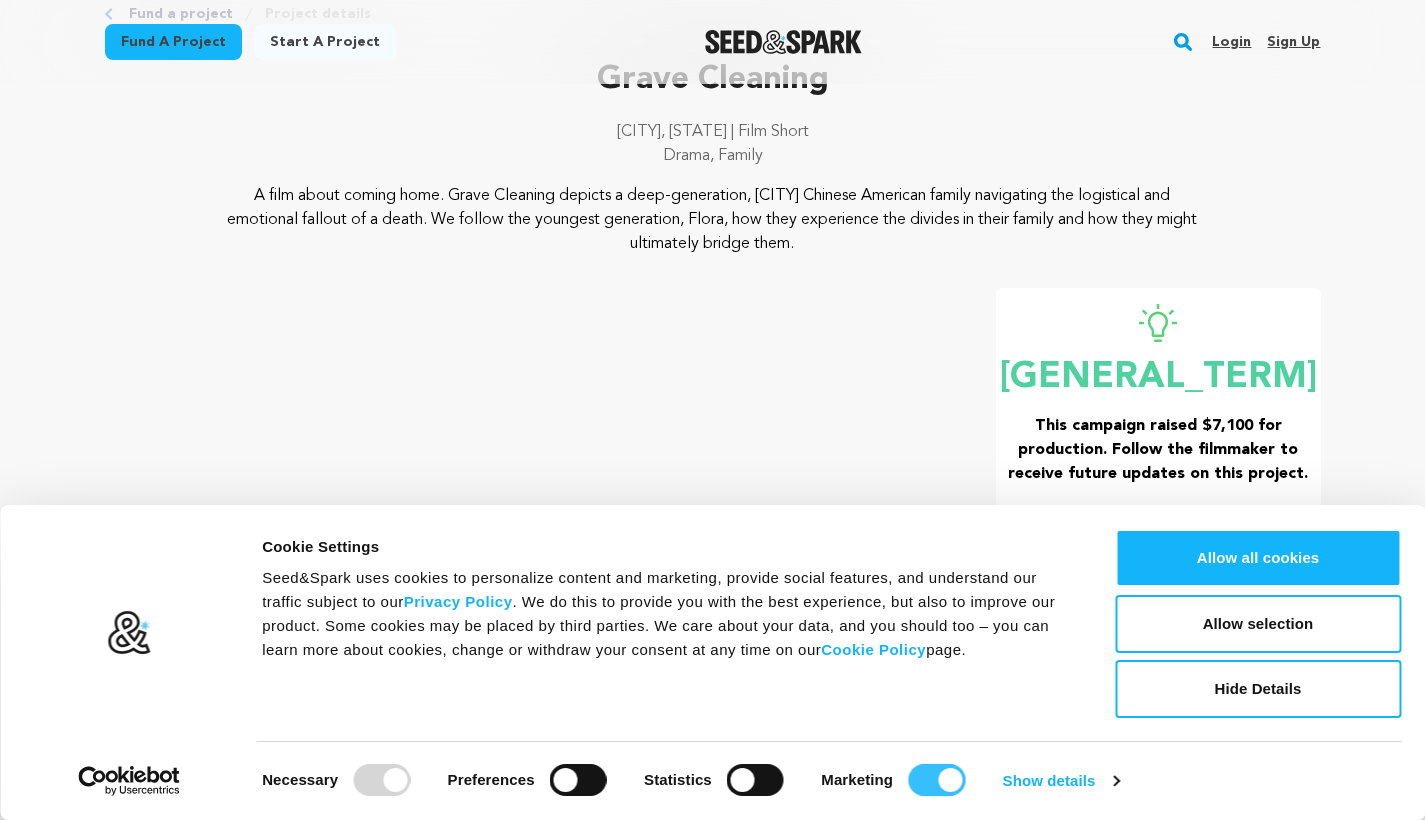 click on "Marketing" at bounding box center [936, 780] 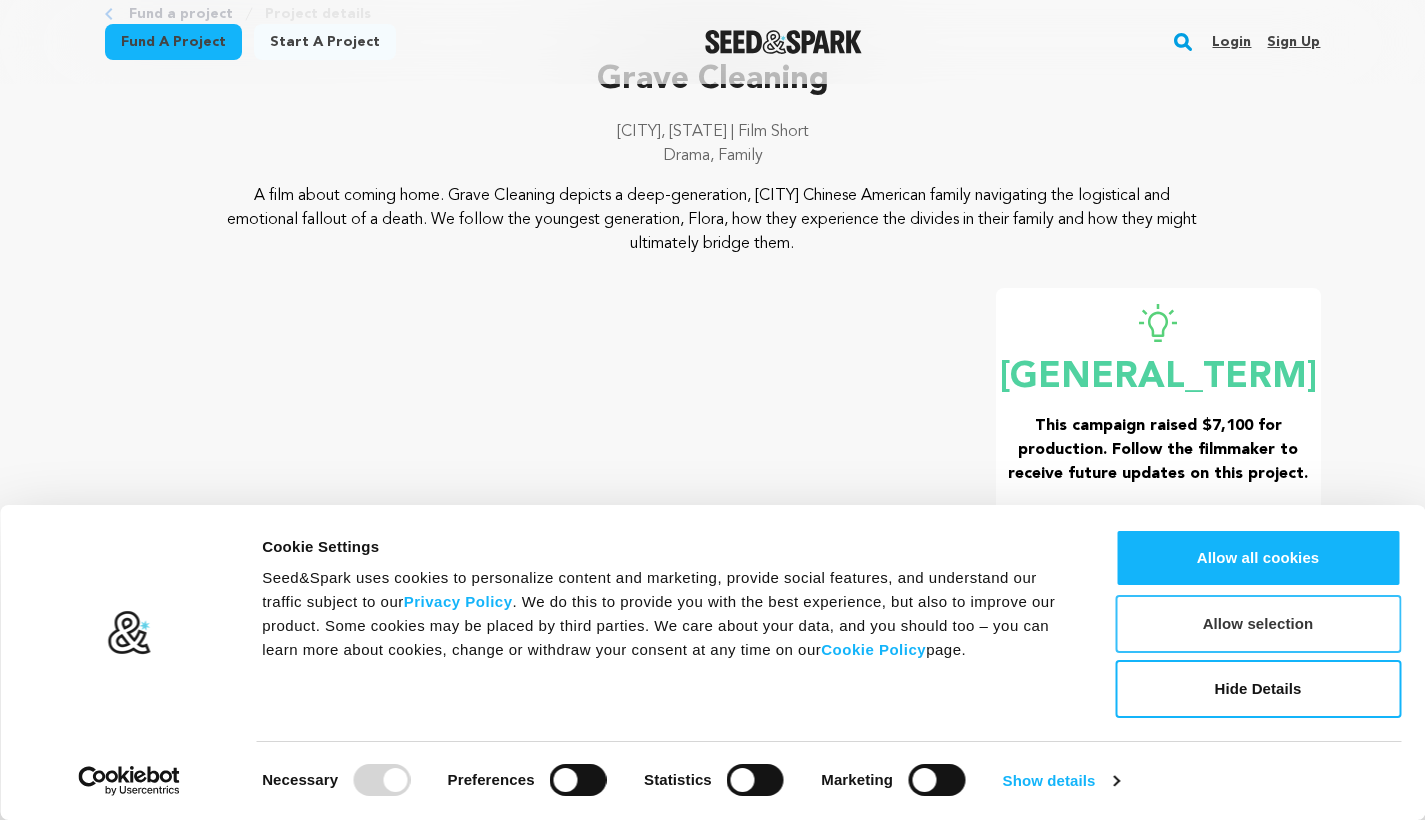 click on "Allow selection" at bounding box center (1258, 624) 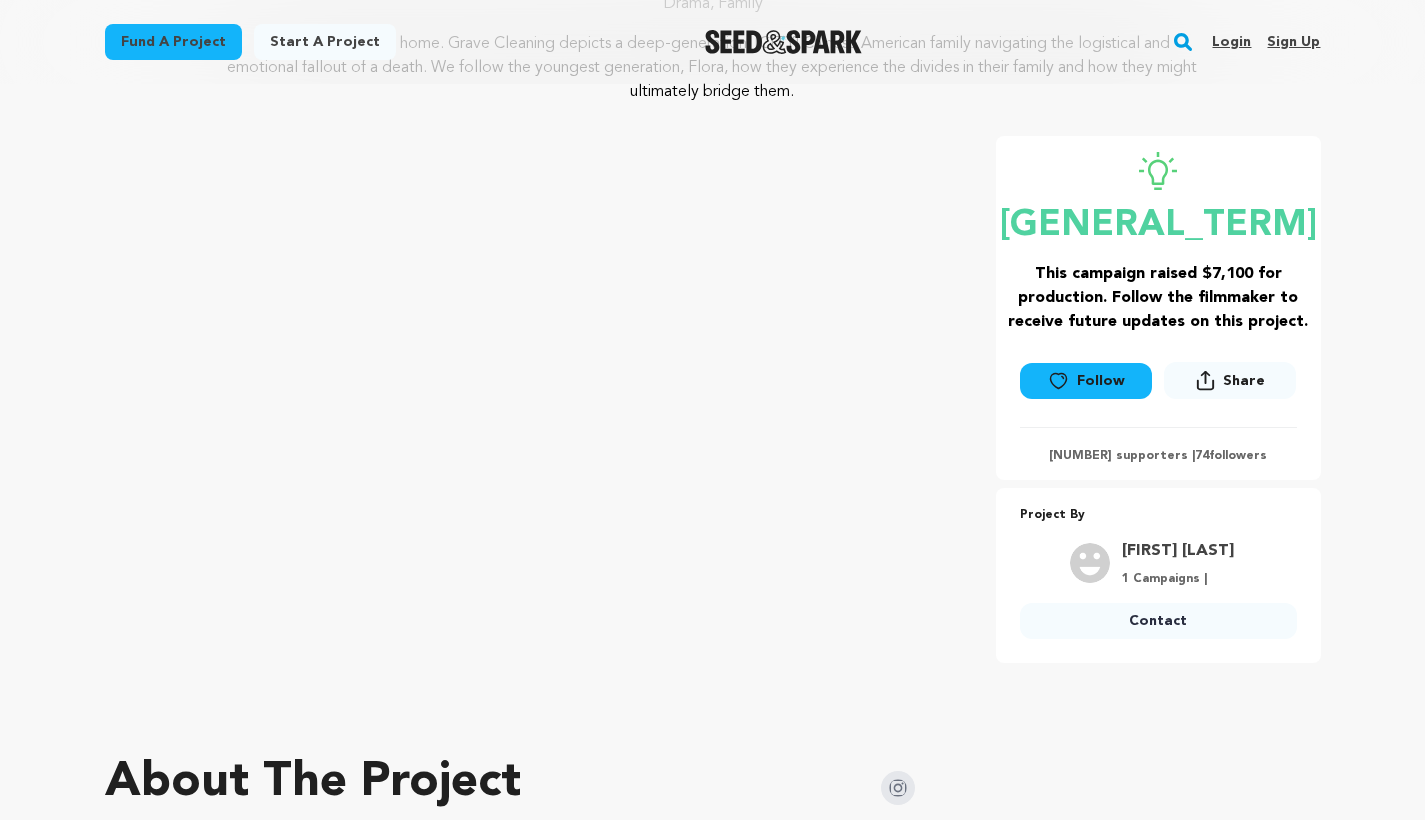scroll, scrollTop: 368, scrollLeft: 0, axis: vertical 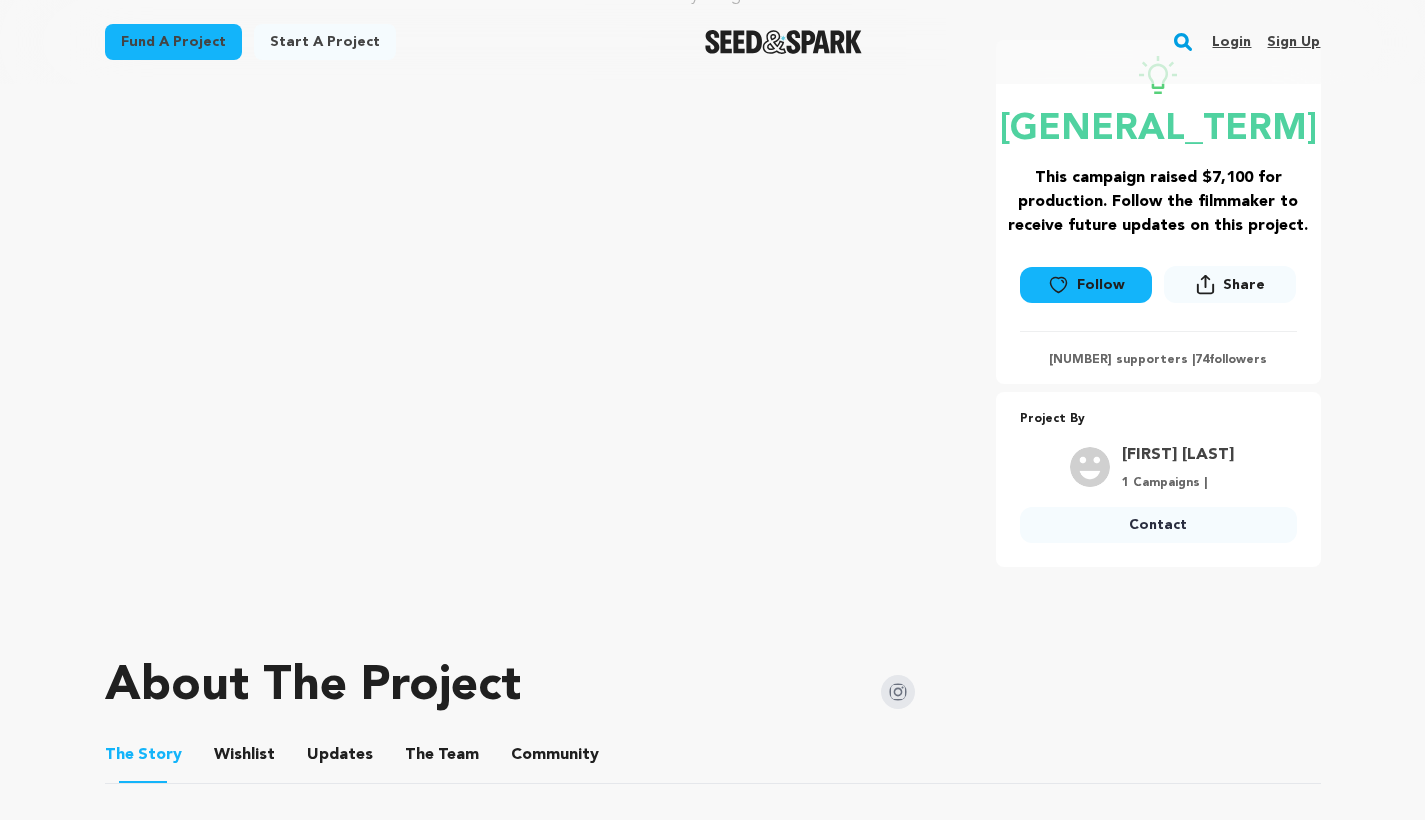 click on "58
supporters |  74
followers" at bounding box center (1158, 360) 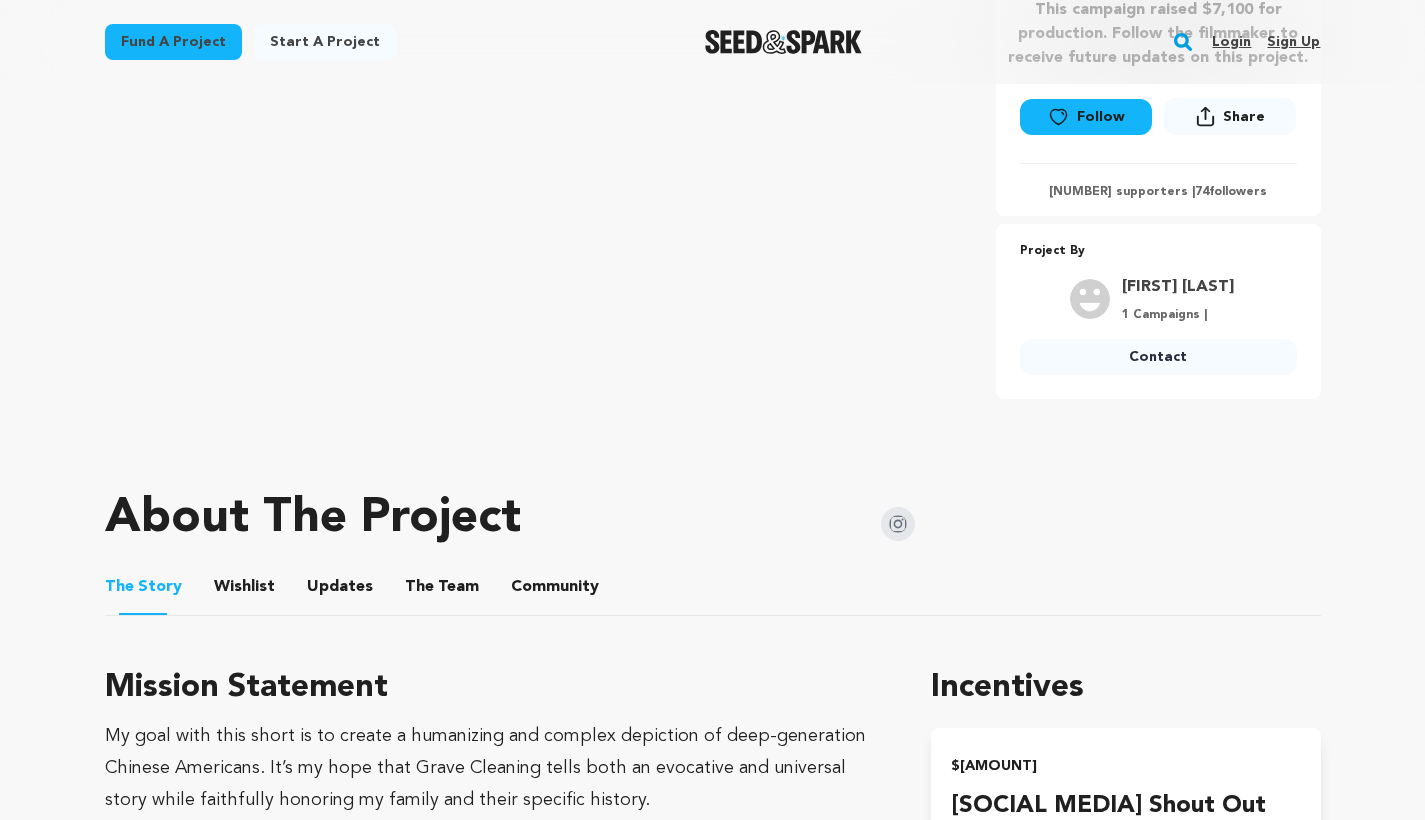 scroll, scrollTop: 766, scrollLeft: 0, axis: vertical 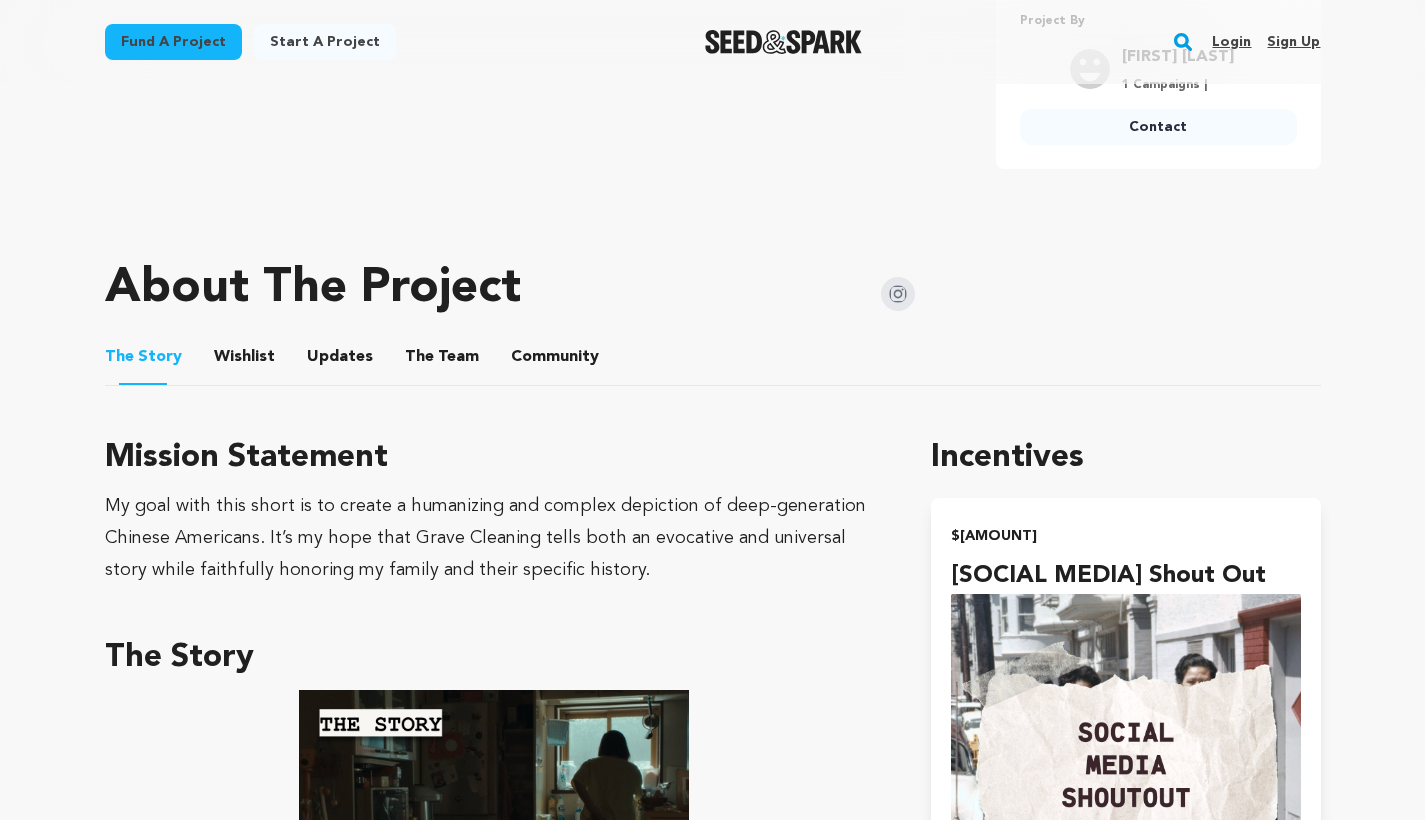 click on "Wishlist" at bounding box center (244, 361) 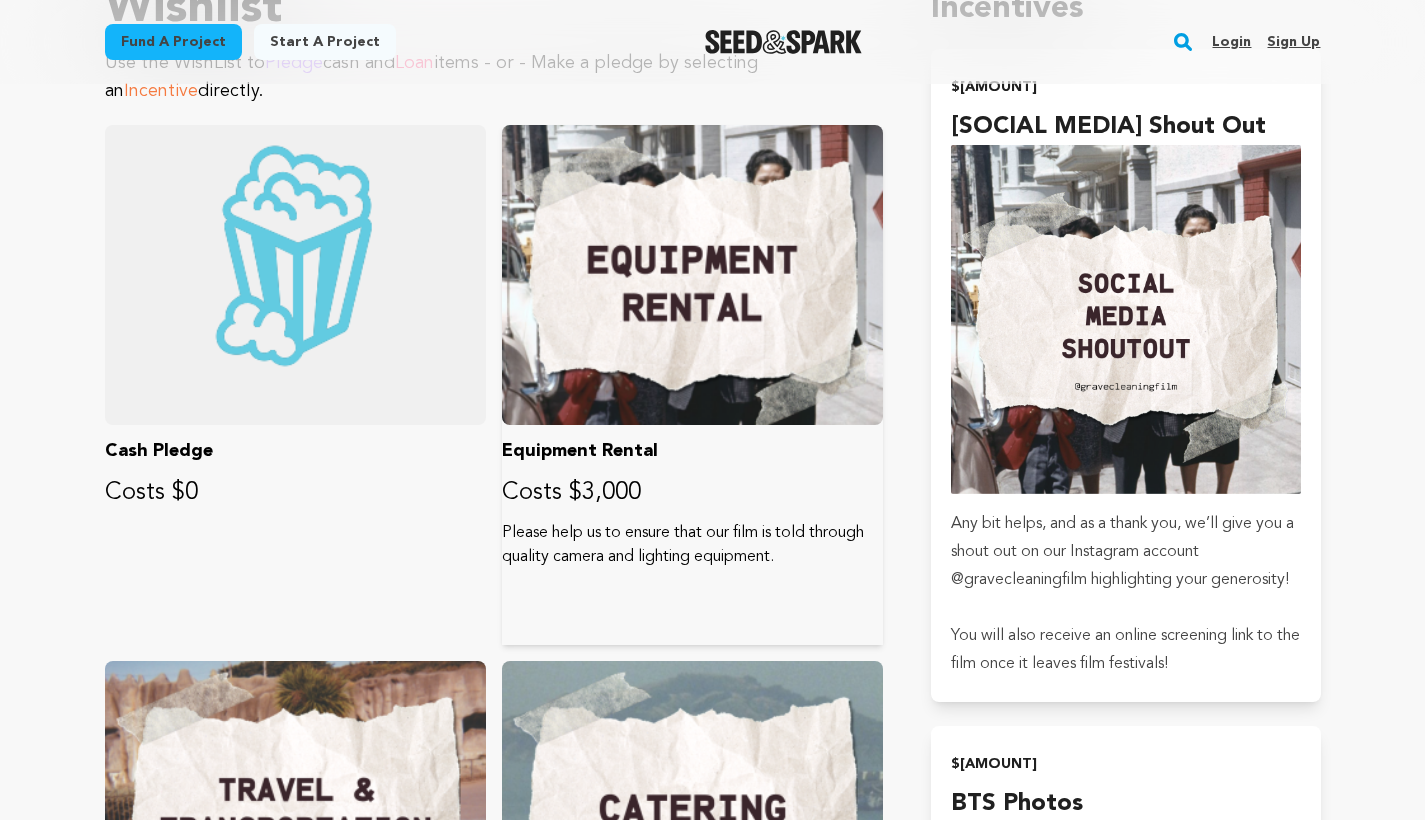 scroll, scrollTop: 1230, scrollLeft: 0, axis: vertical 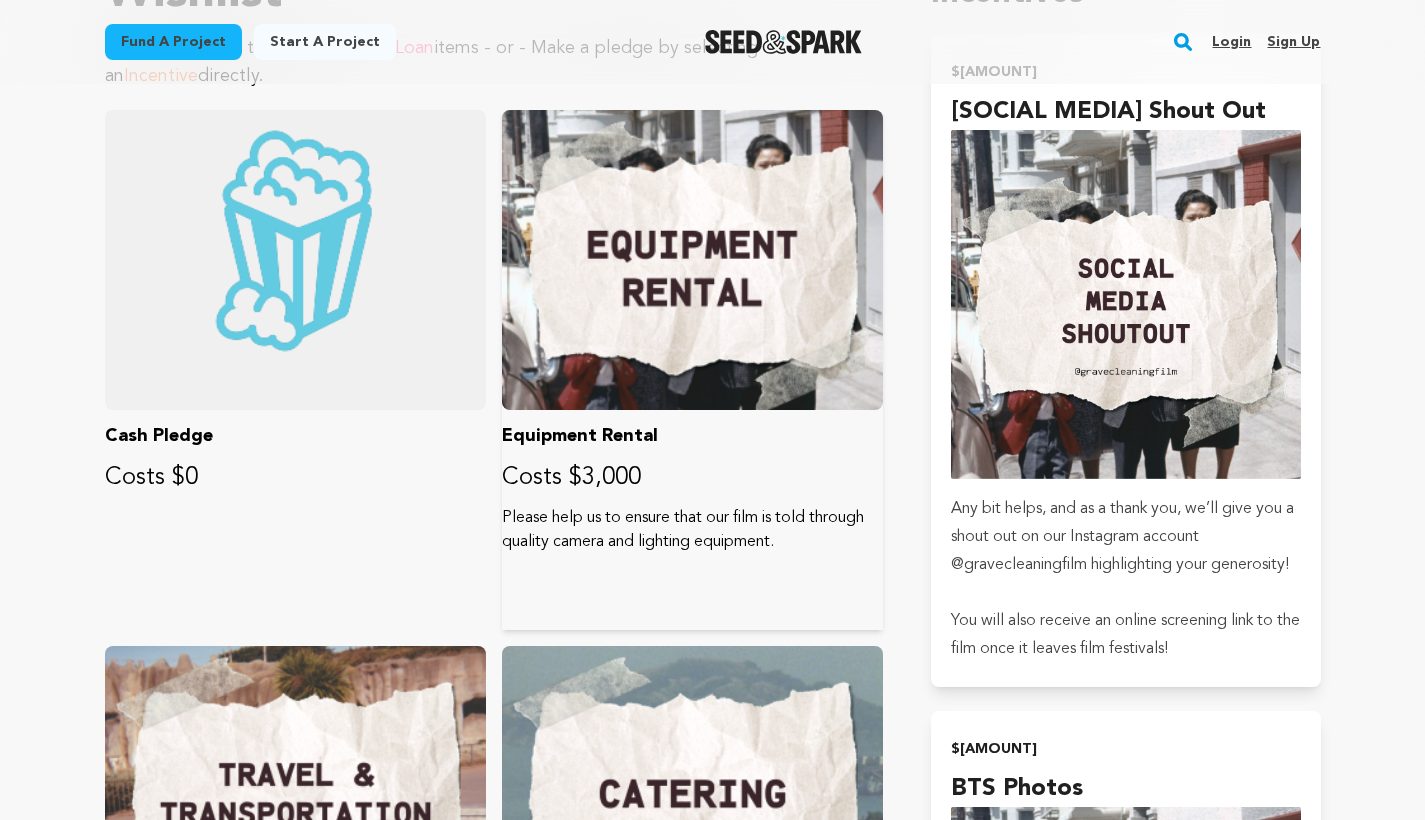 click at bounding box center (692, 260) 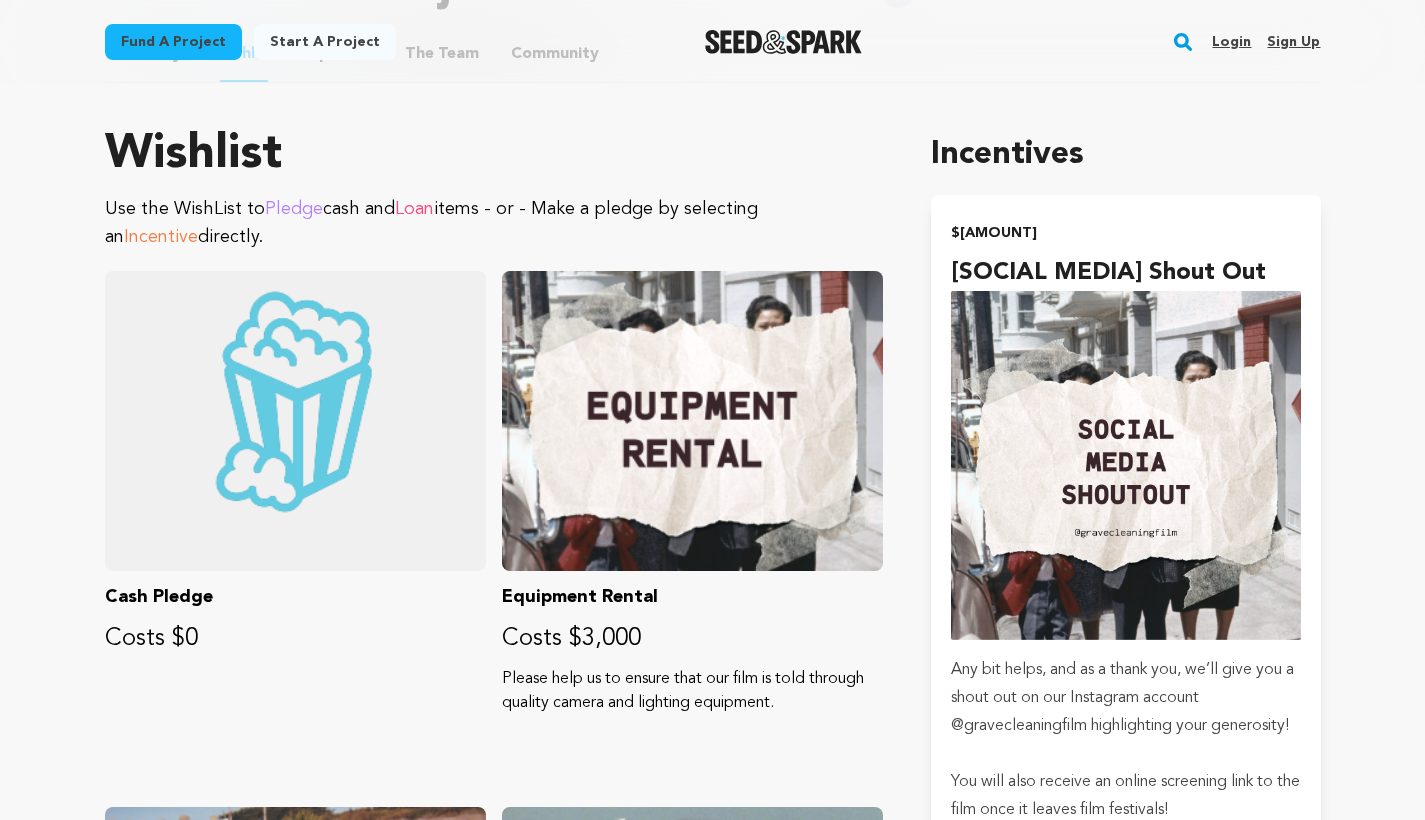 scroll, scrollTop: 893, scrollLeft: 0, axis: vertical 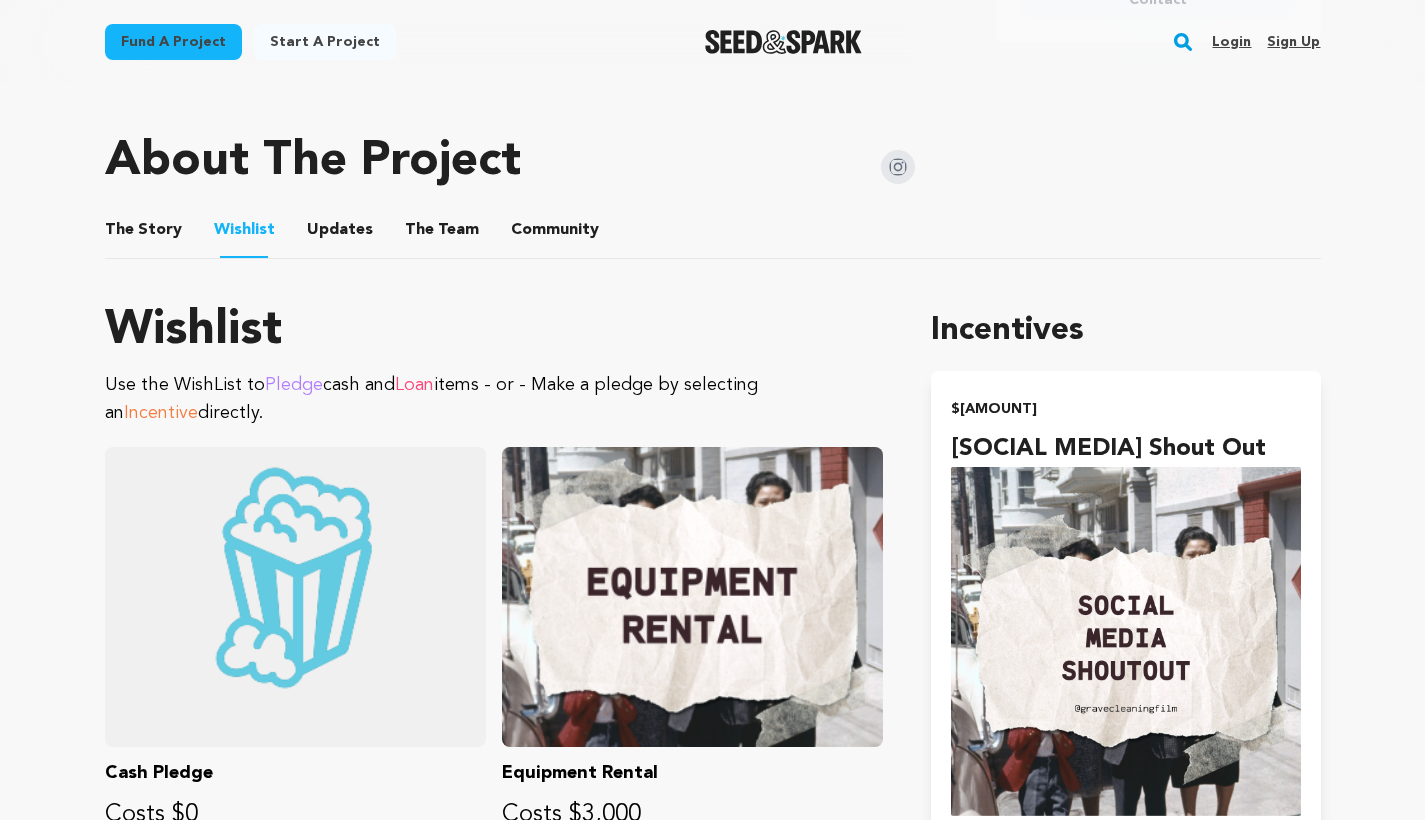 click on "Updates" at bounding box center [340, 234] 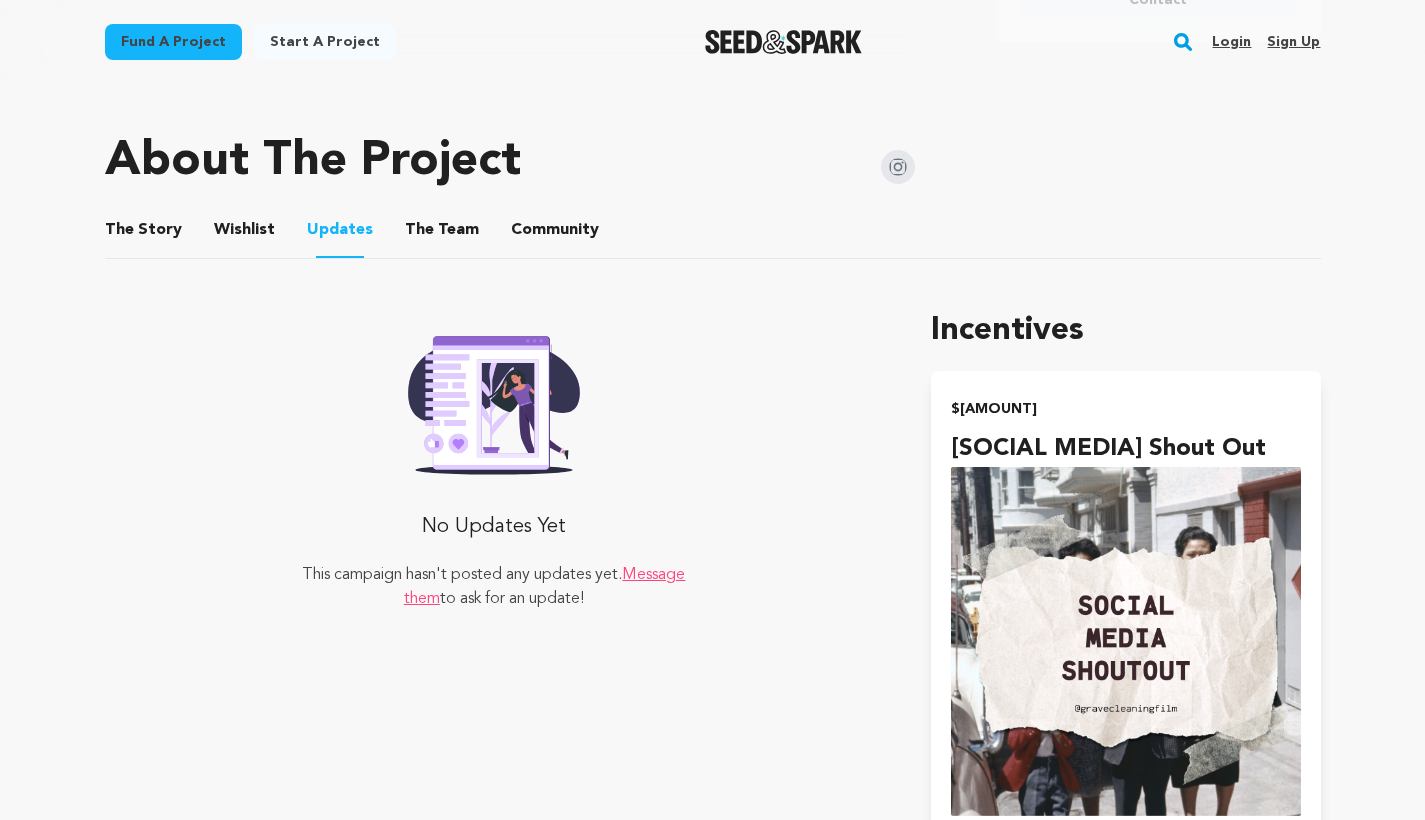 click on "The Team" at bounding box center [442, 234] 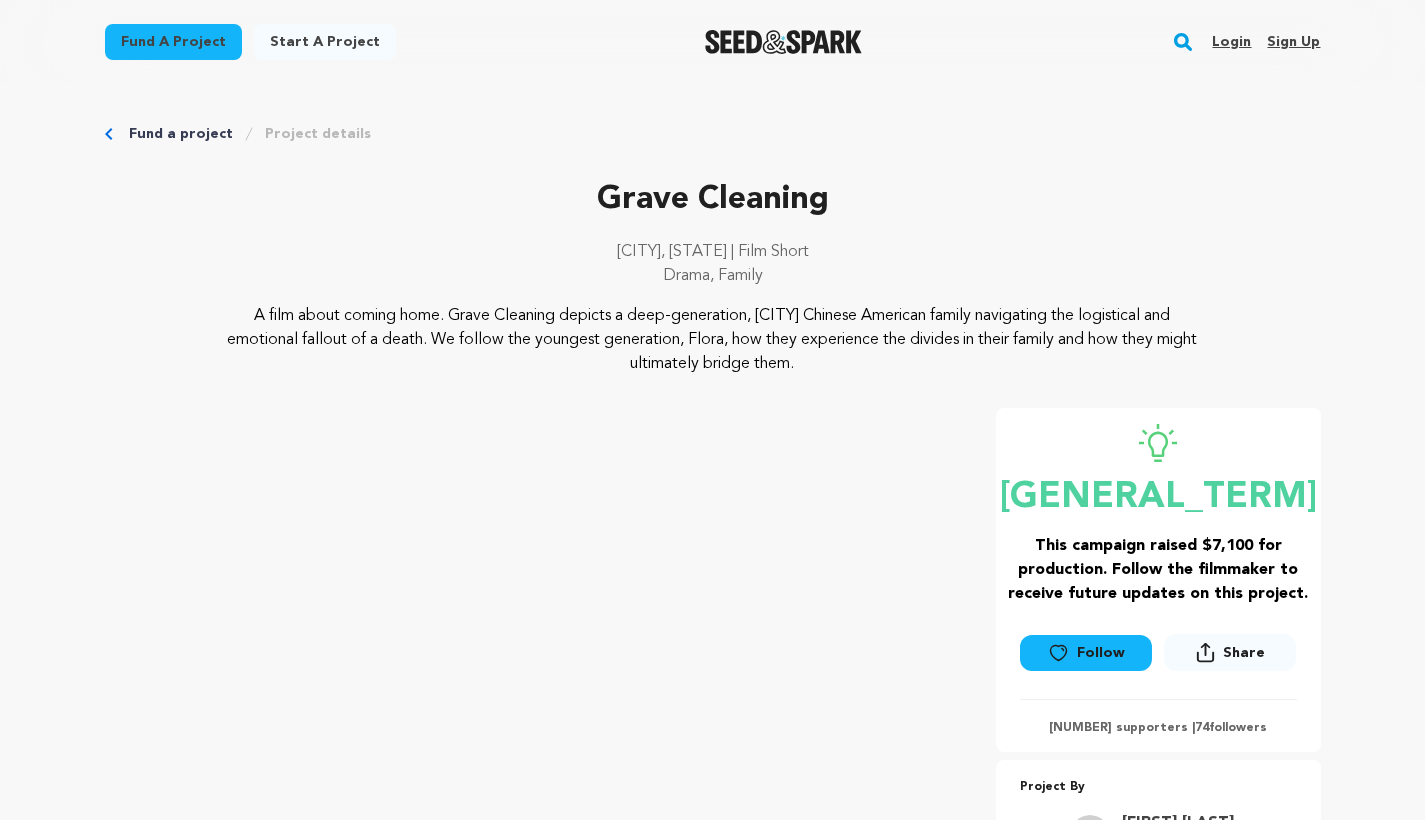 scroll, scrollTop: 0, scrollLeft: 0, axis: both 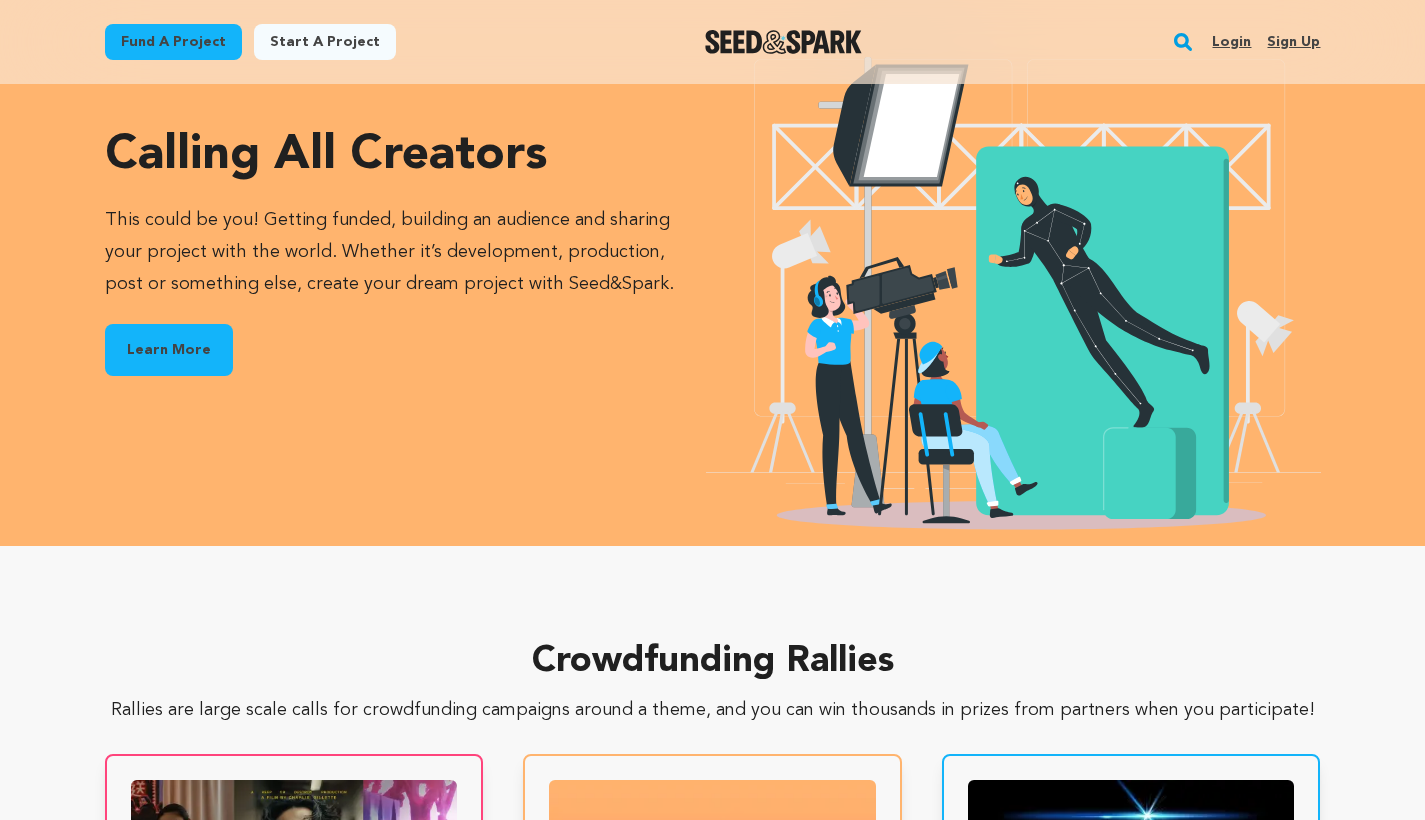 click on "Calling all creators
This could be you! Getting funded, building an audience and sharing your project with the world.
Whether it’s development, production, post or something else, create your dream project with Seed&Spark.
Learn More" at bounding box center (405, 291) 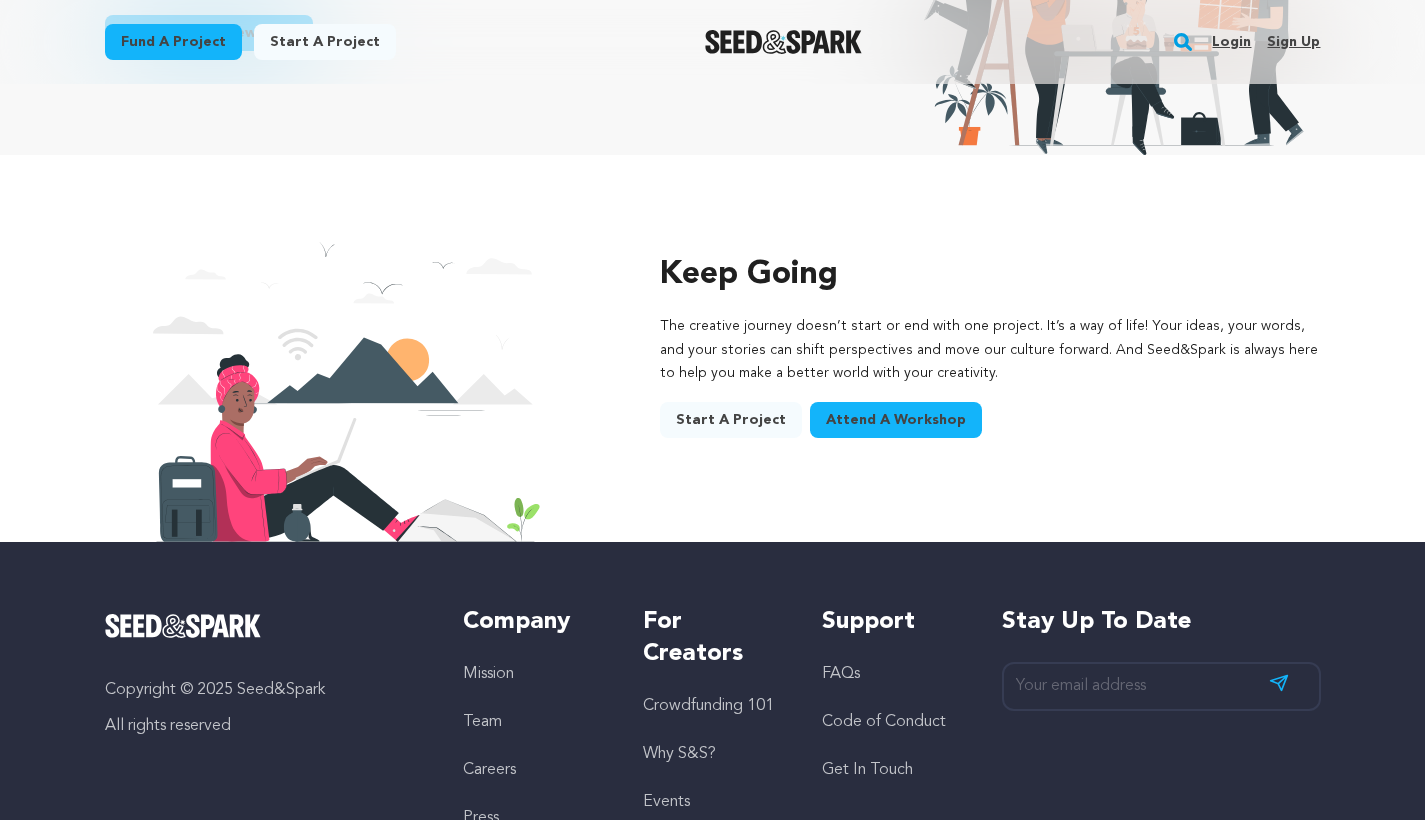 scroll, scrollTop: 3144, scrollLeft: 0, axis: vertical 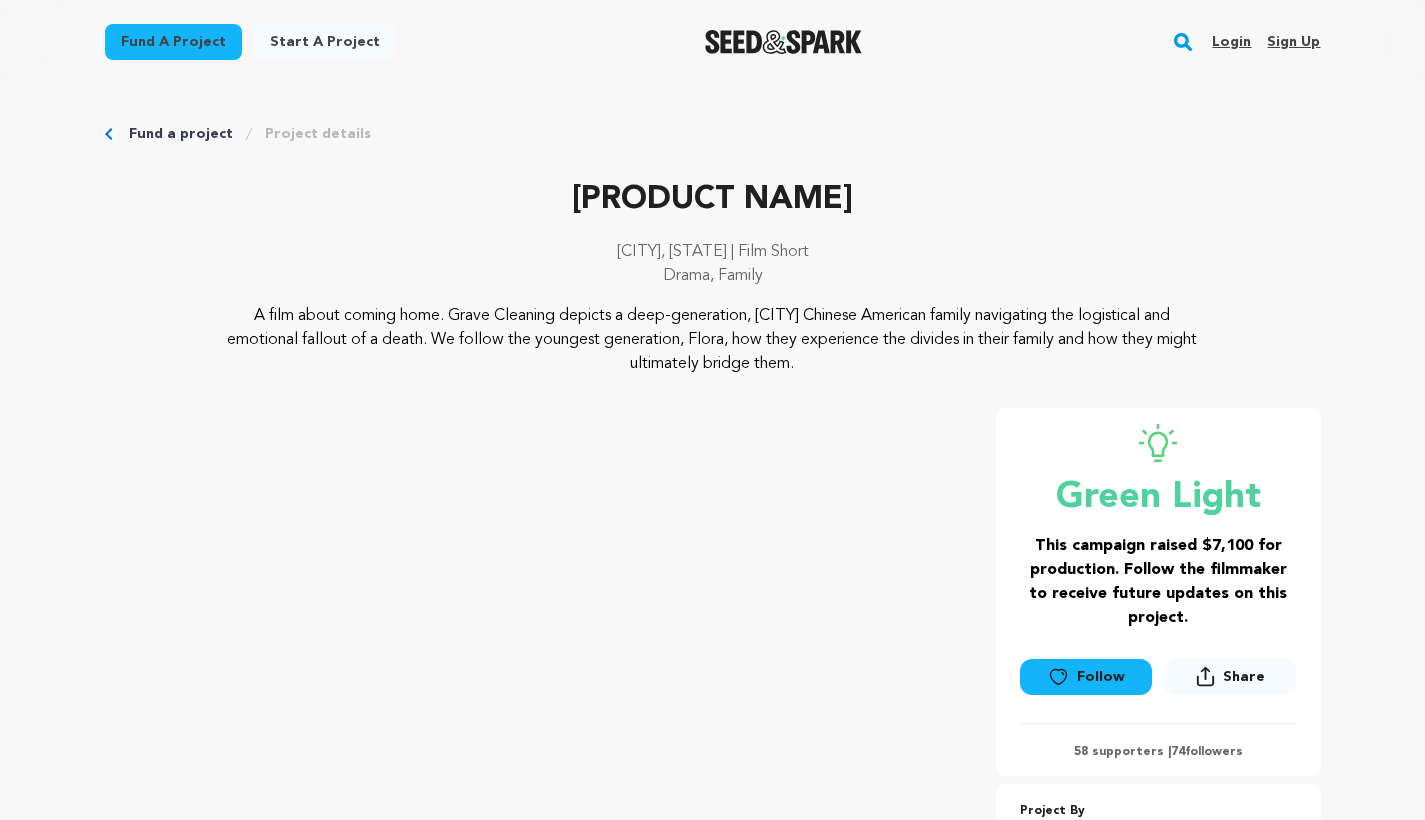click on "Start a project" at bounding box center (325, 42) 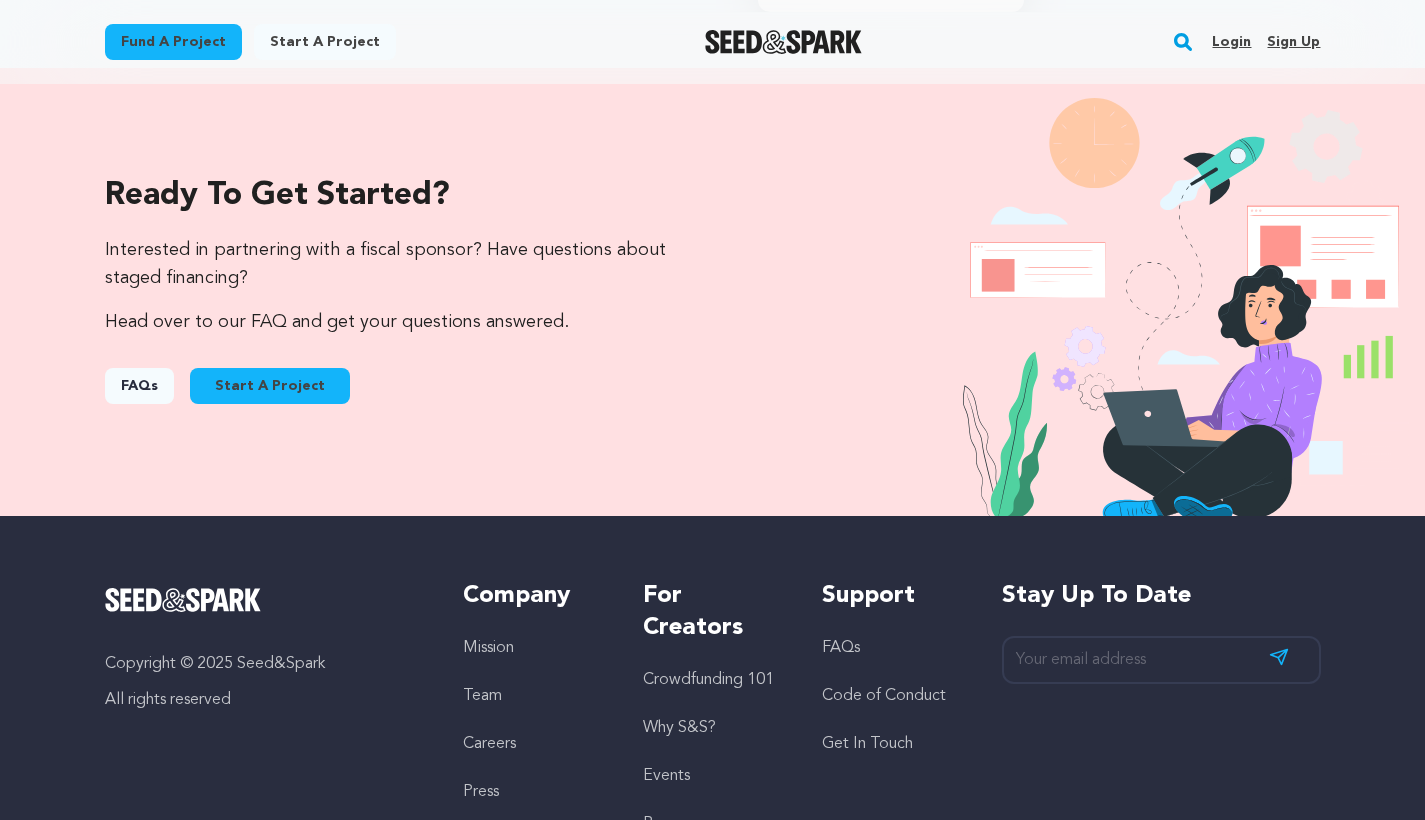 scroll, scrollTop: 1961, scrollLeft: 0, axis: vertical 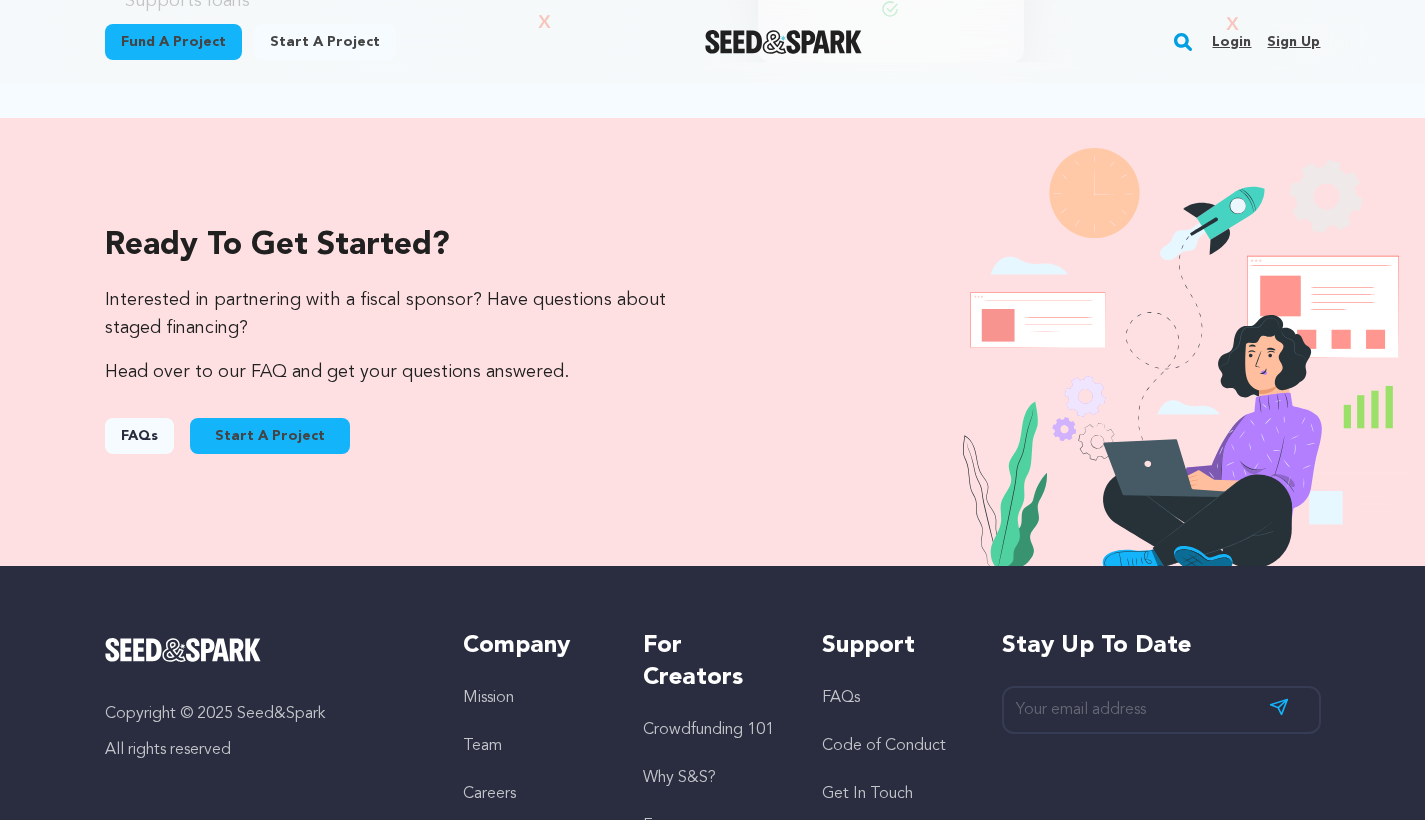click on "FAQs" at bounding box center (139, 436) 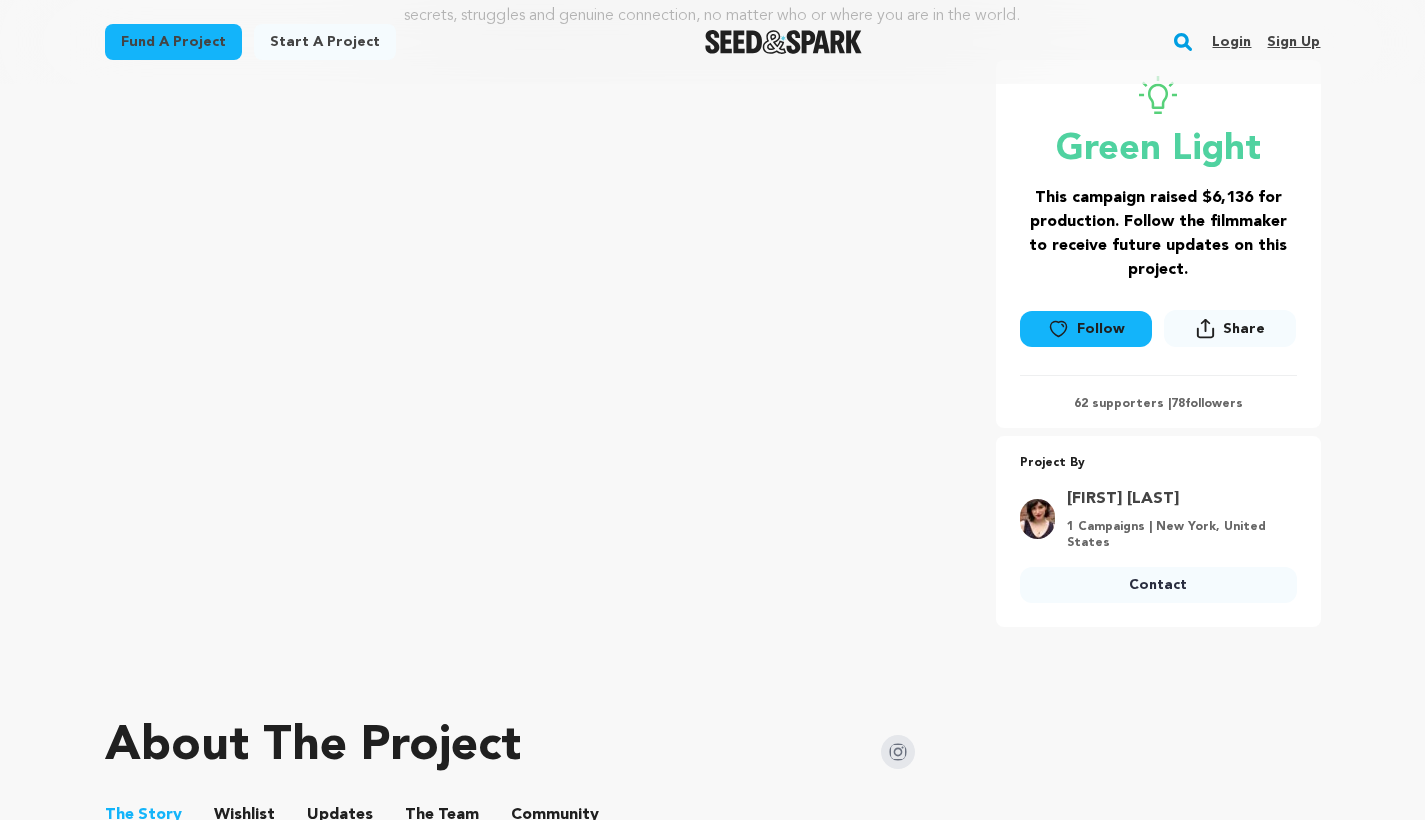 scroll, scrollTop: 326, scrollLeft: 0, axis: vertical 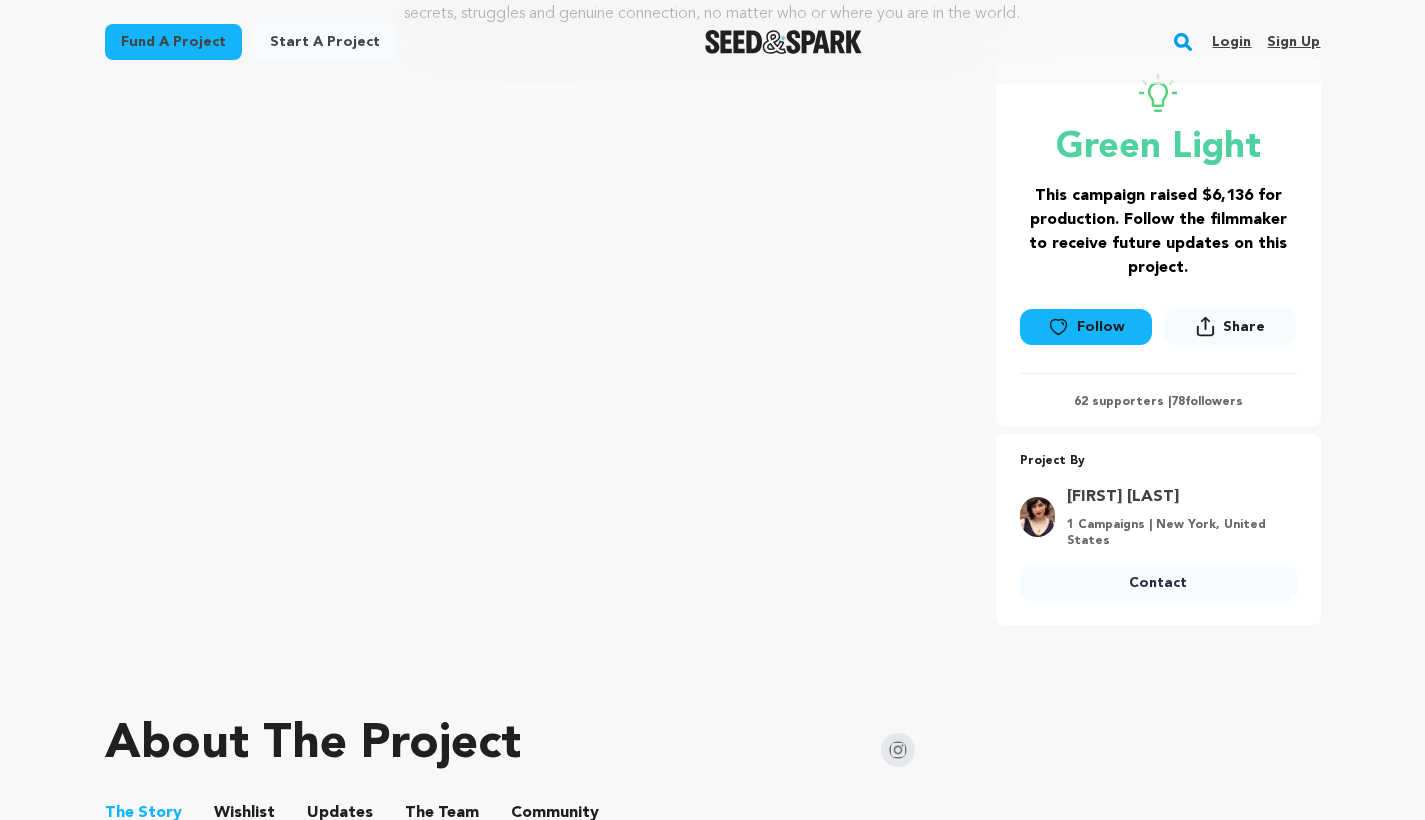 click on "62 supporters | 78 followers" at bounding box center (1158, 402) 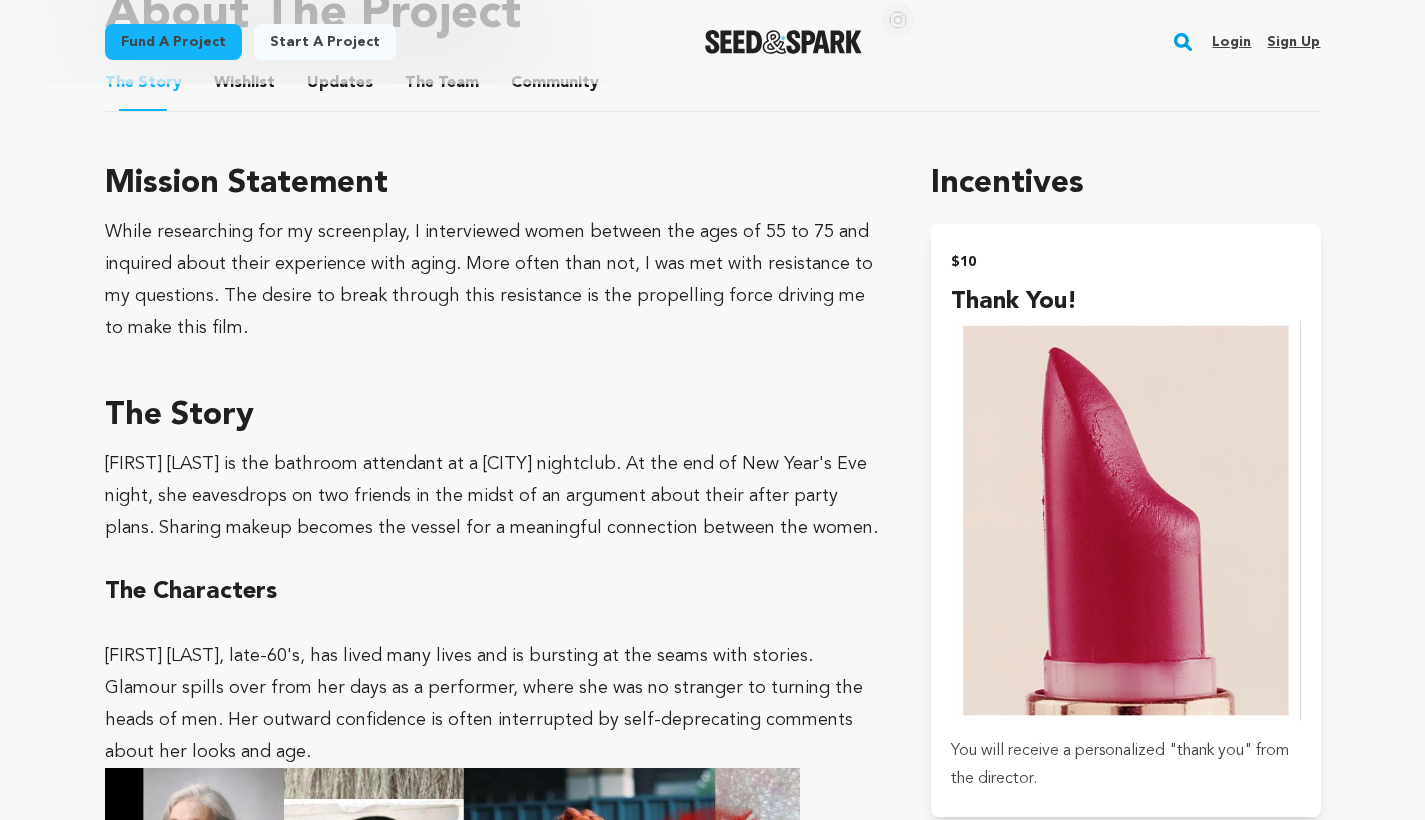 scroll, scrollTop: 888, scrollLeft: 0, axis: vertical 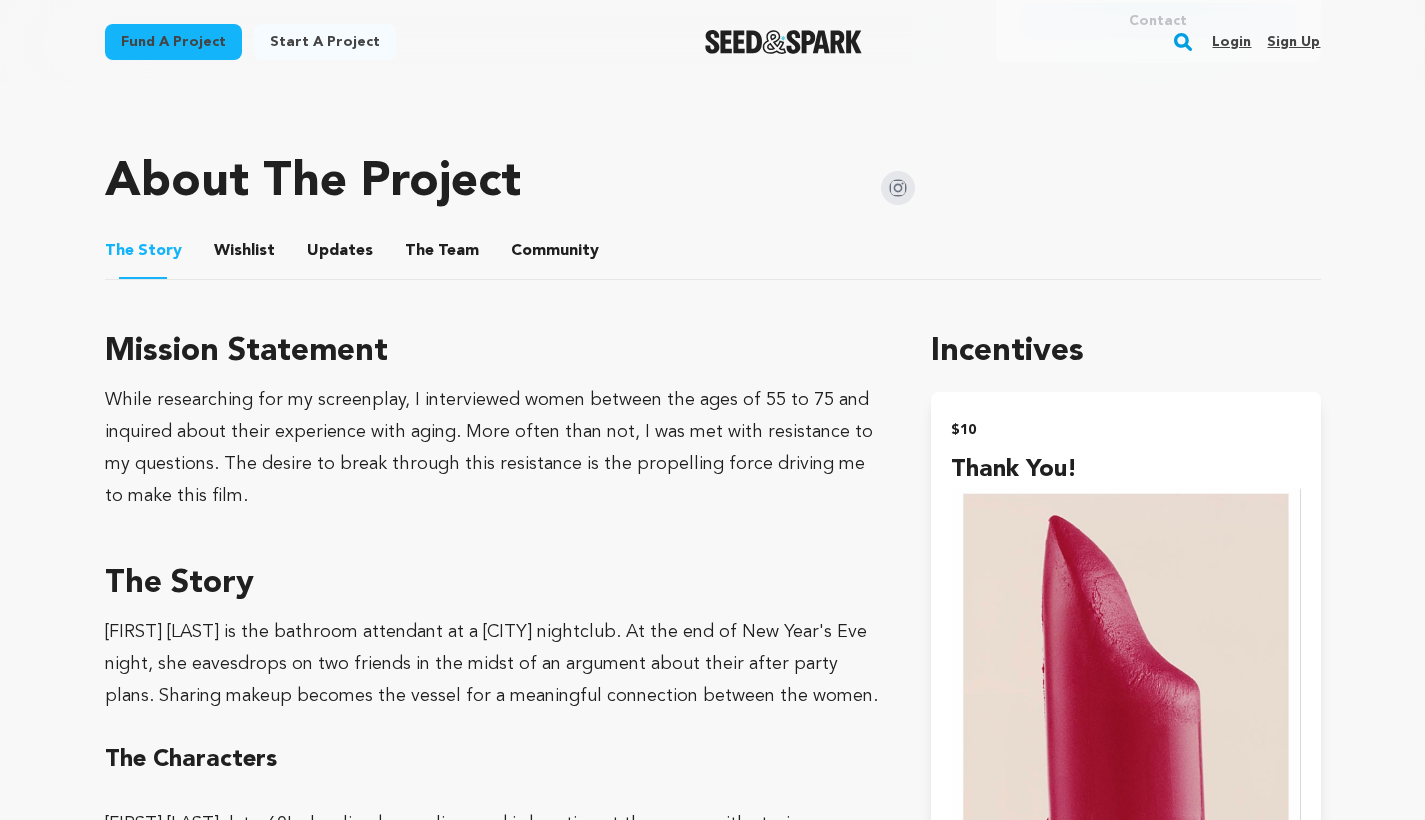 click on "Wishlist" at bounding box center (244, 255) 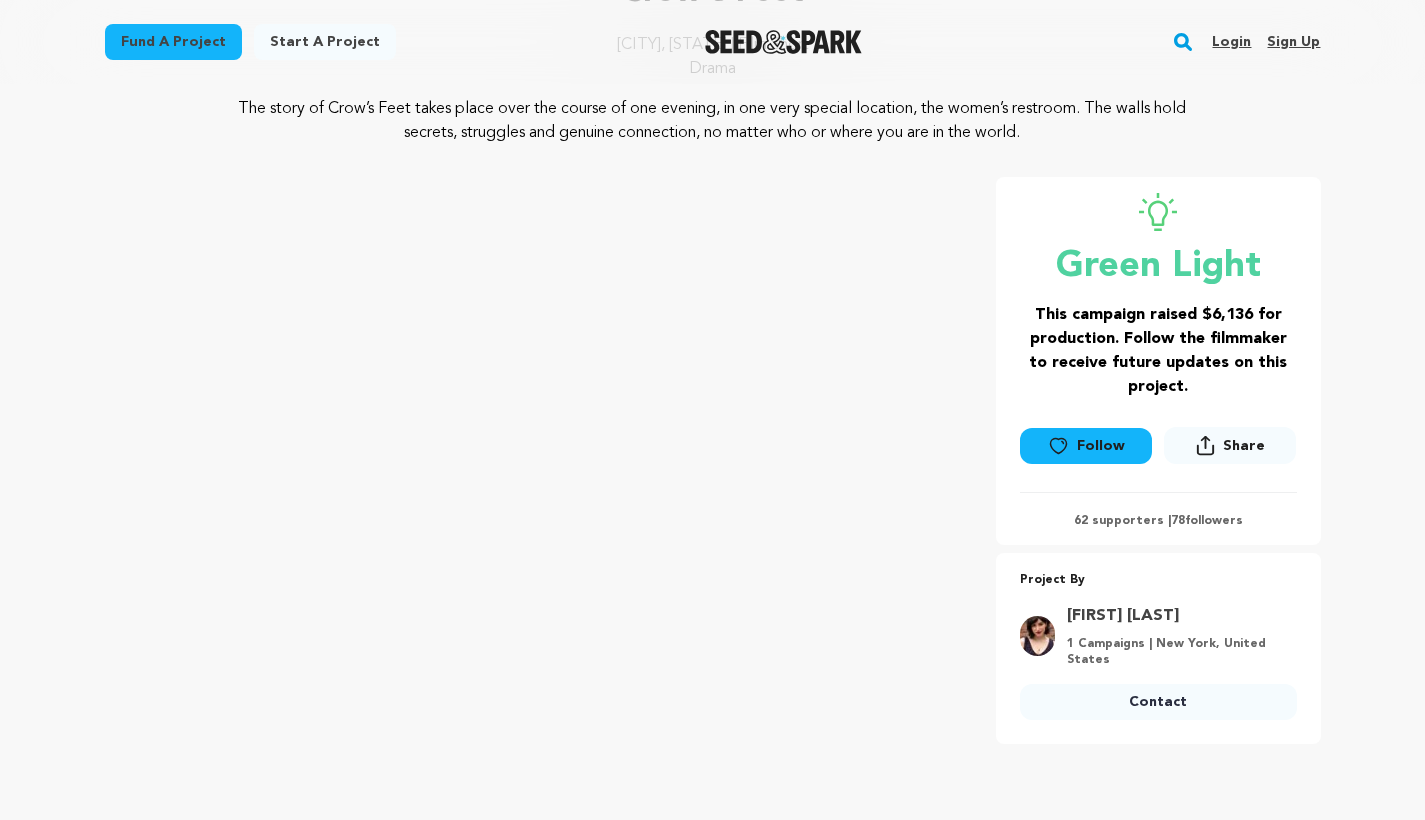 scroll, scrollTop: 700, scrollLeft: 0, axis: vertical 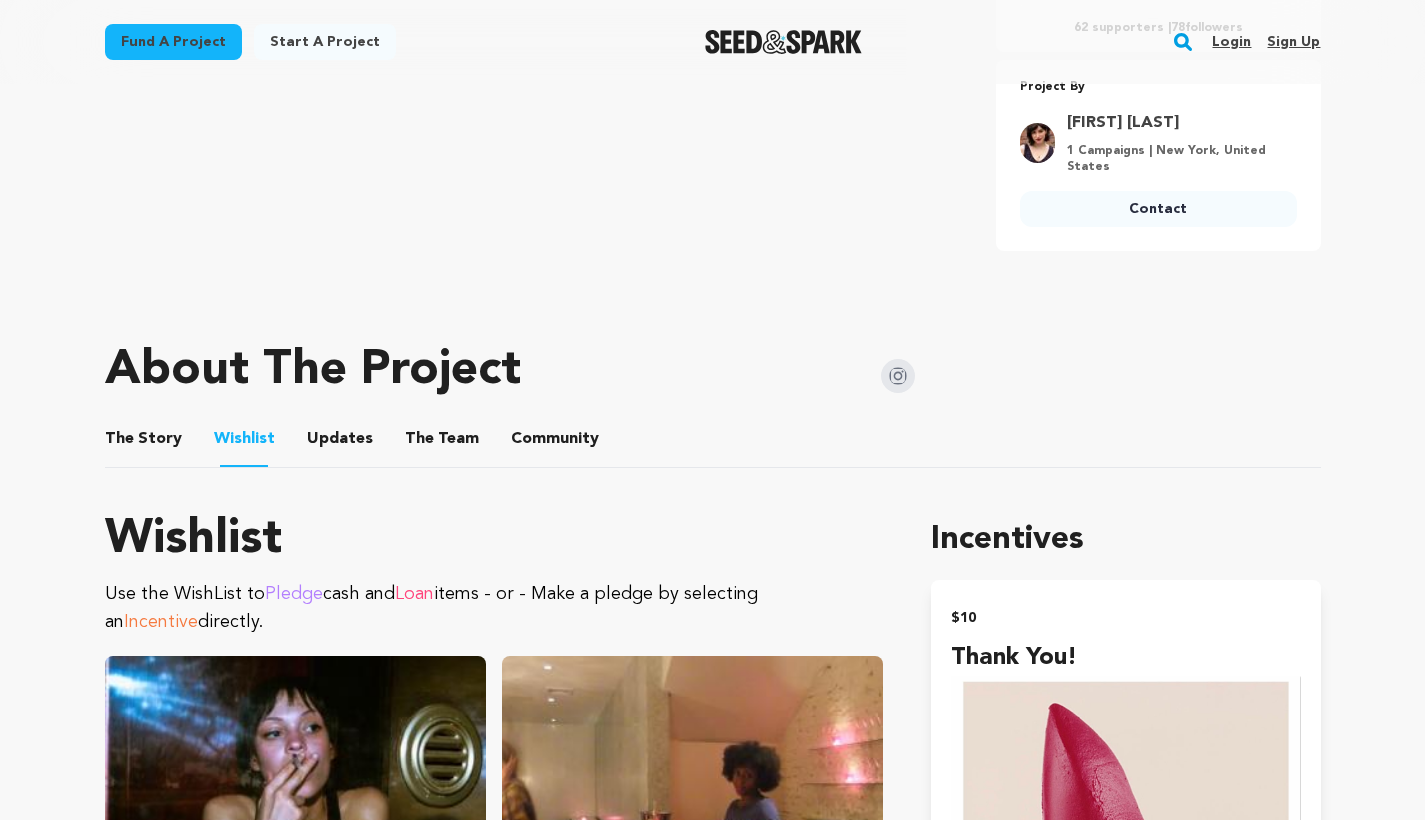 click on "Updates" at bounding box center [340, 443] 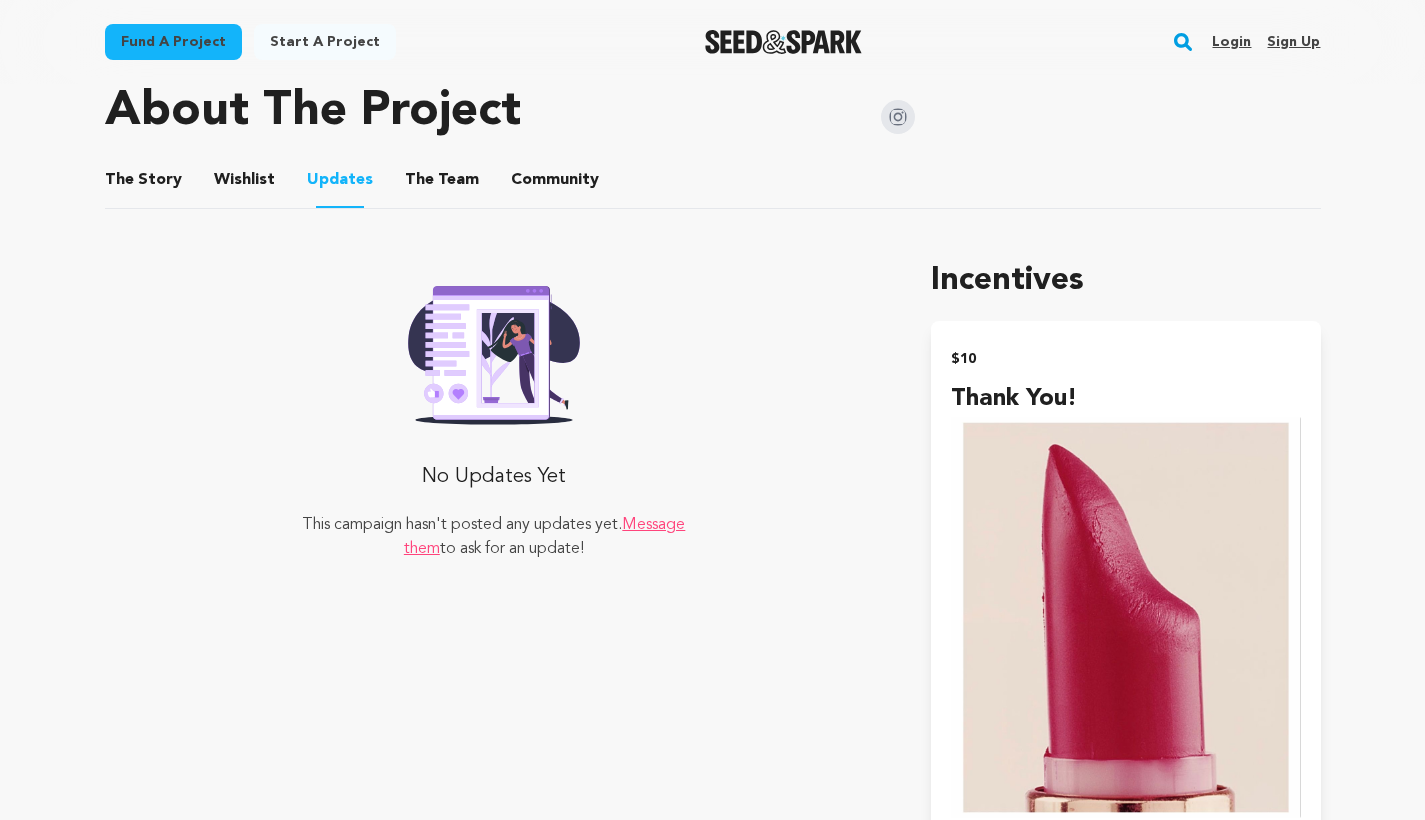 scroll, scrollTop: 857, scrollLeft: 0, axis: vertical 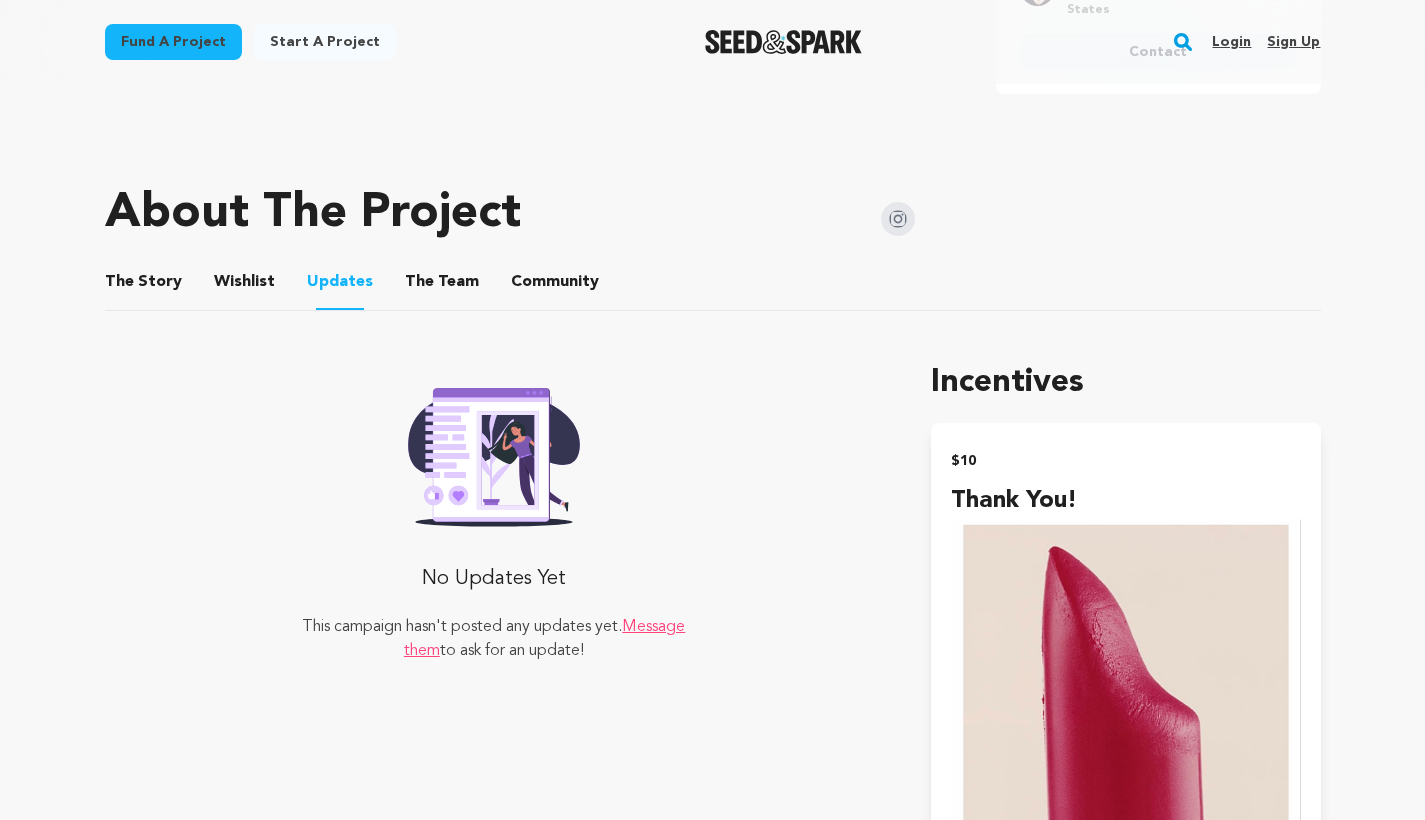 click on "The Team" at bounding box center [442, 286] 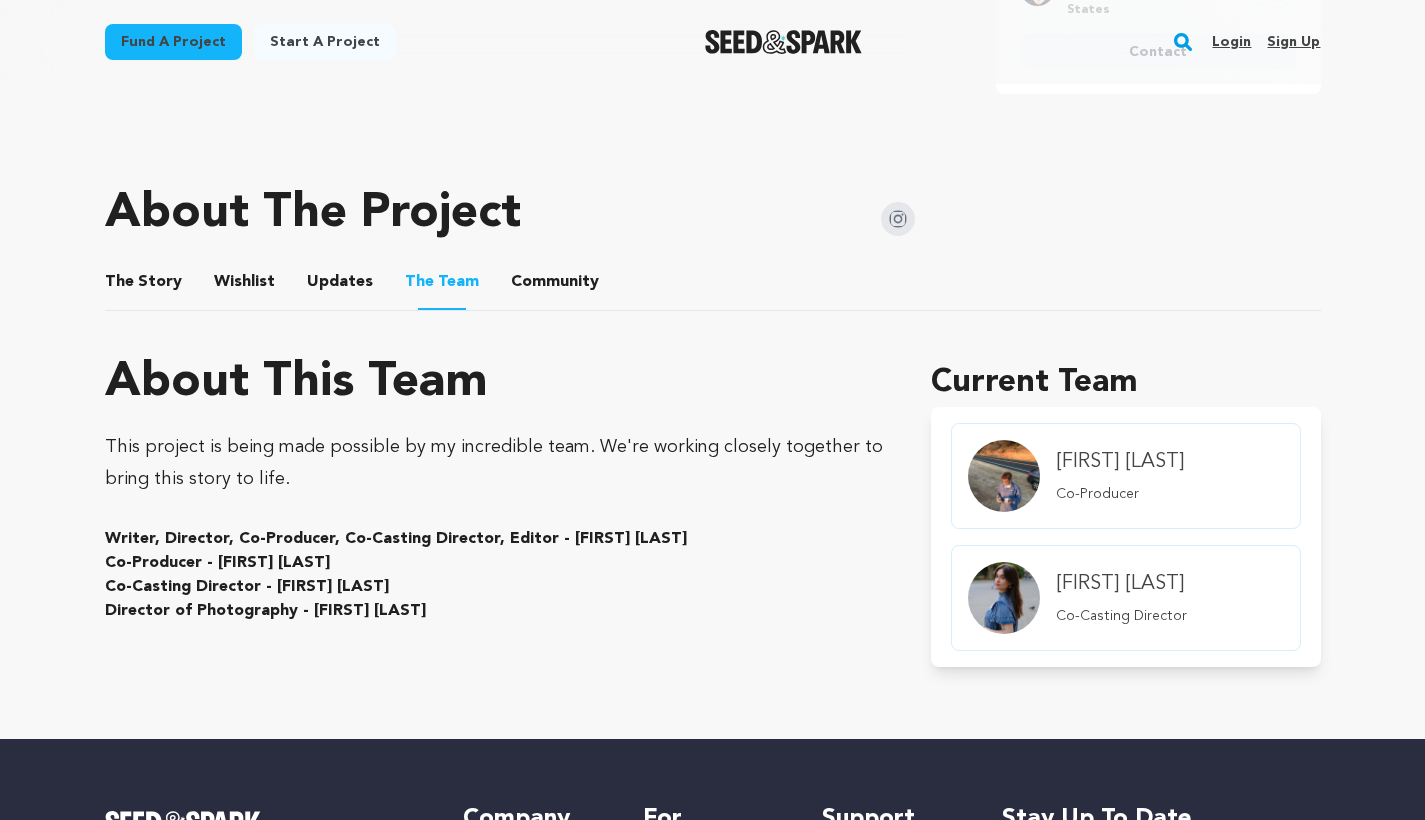click on "Community" at bounding box center (555, 286) 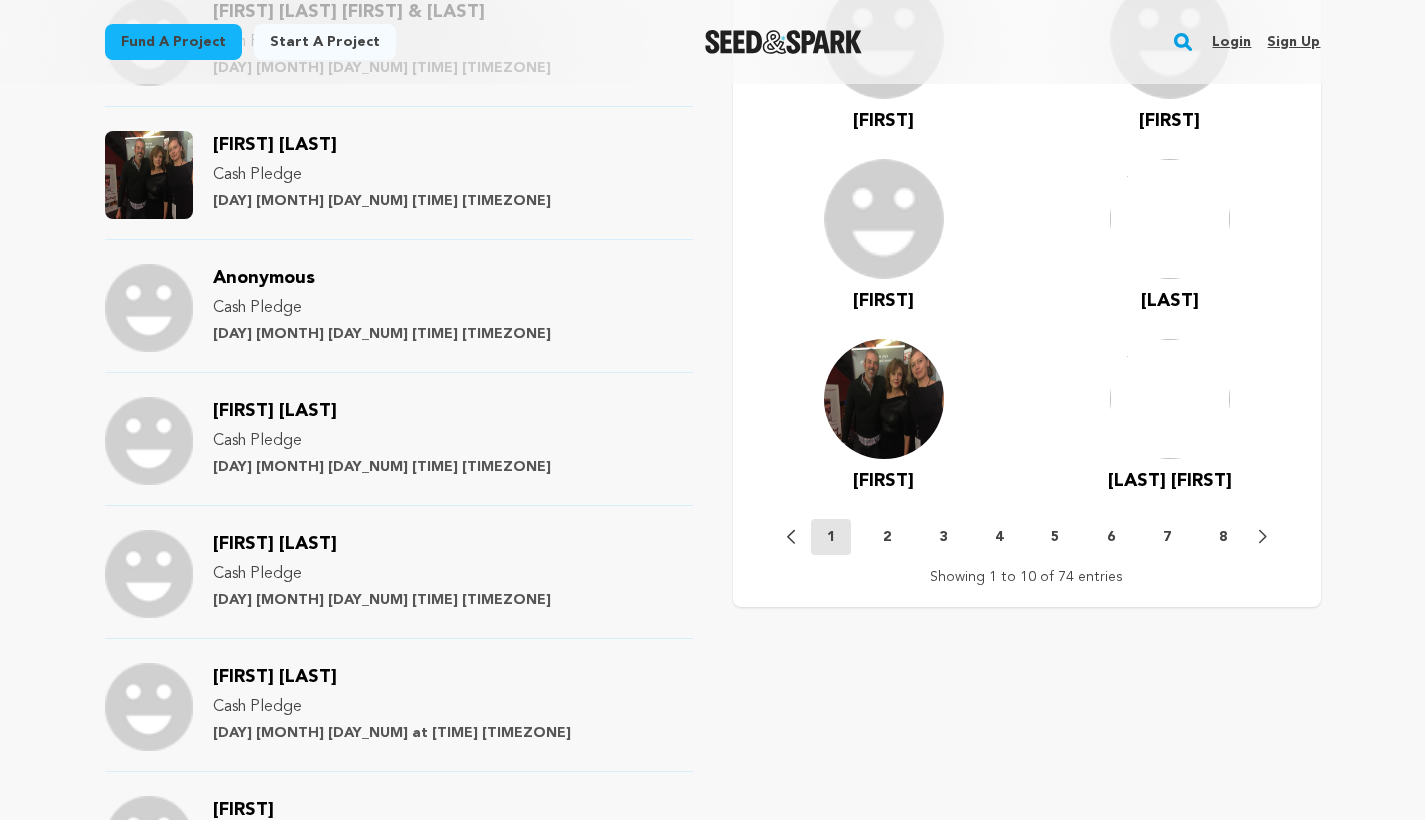 scroll, scrollTop: 1914, scrollLeft: 0, axis: vertical 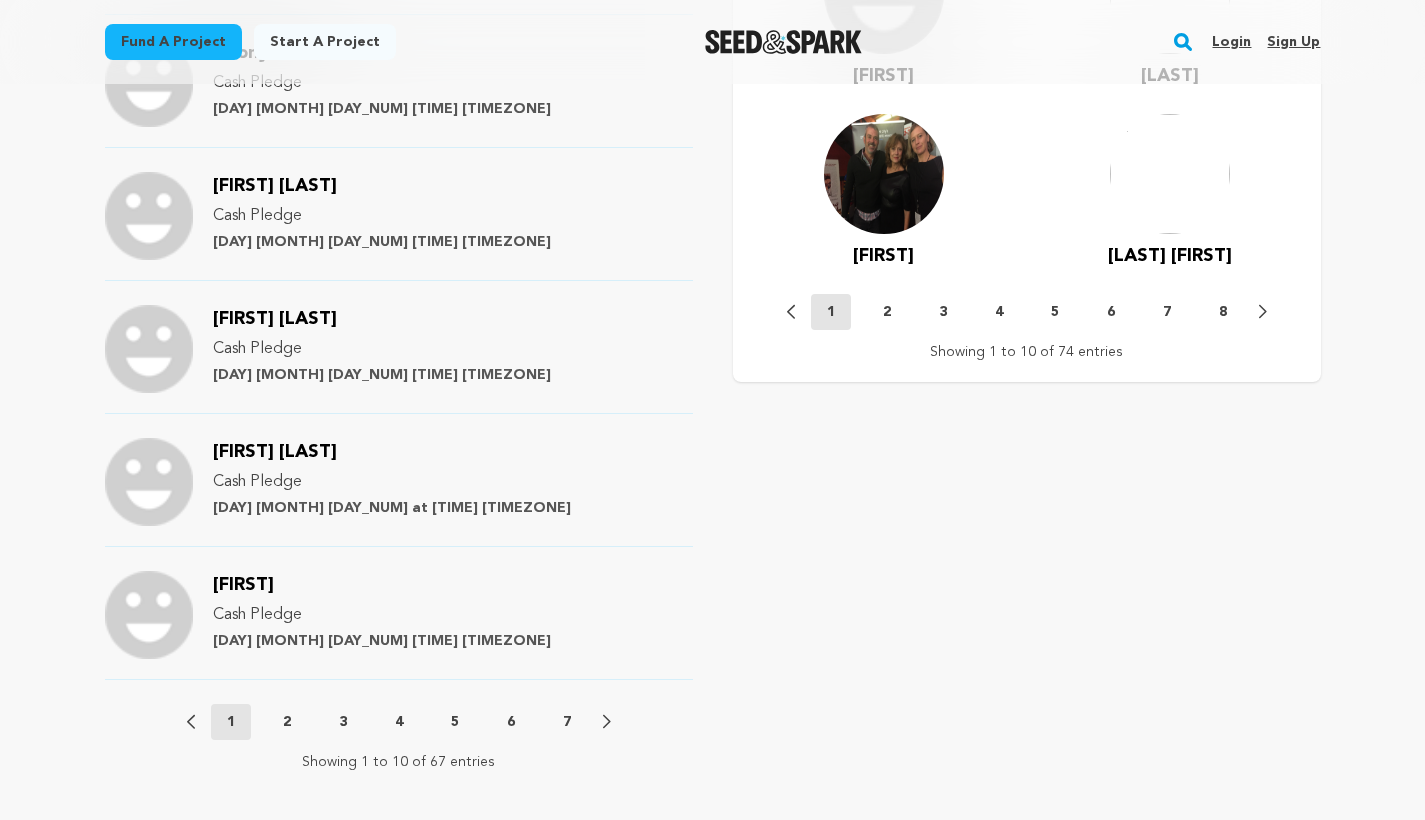 click on "2" at bounding box center (287, 722) 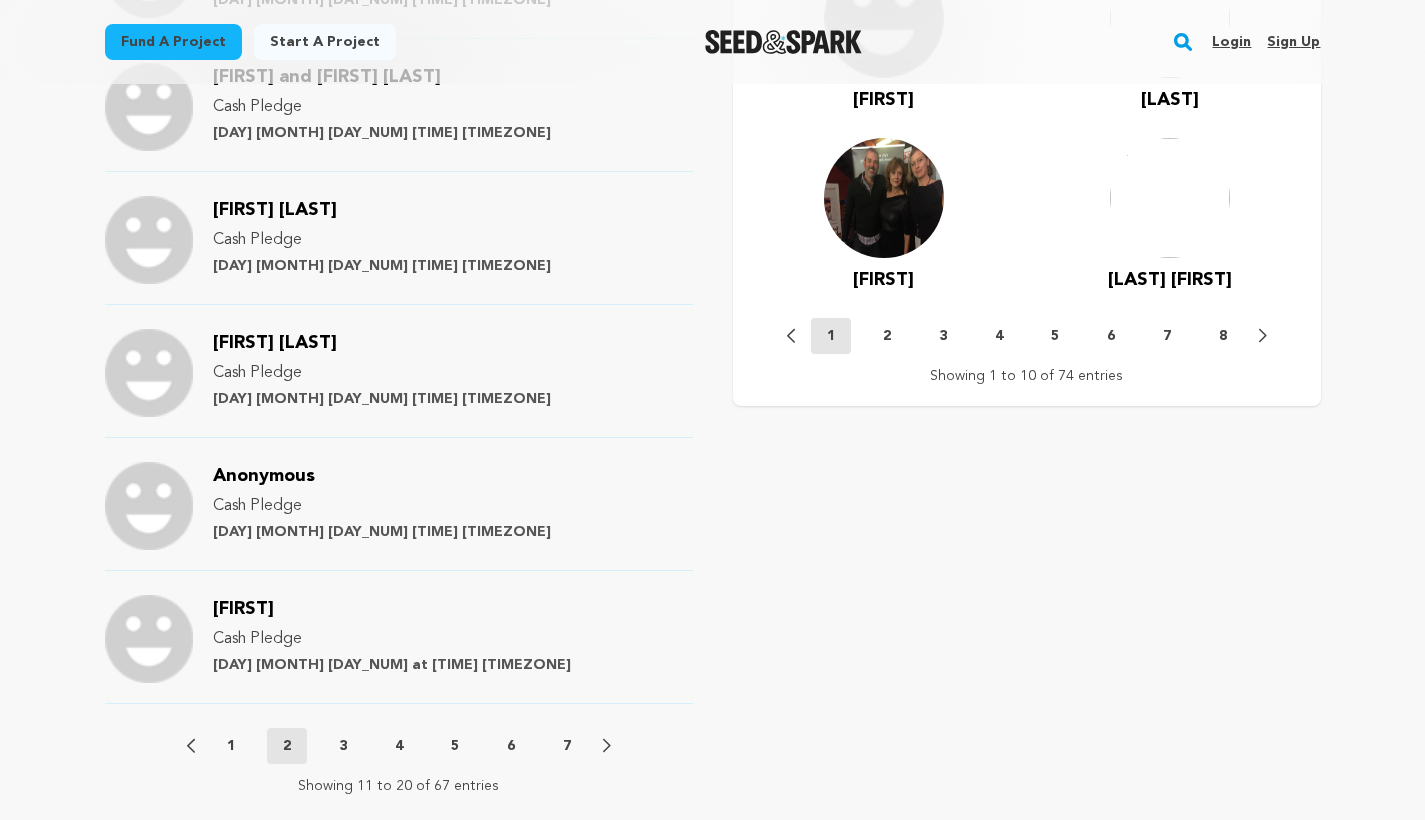scroll, scrollTop: 2178, scrollLeft: 0, axis: vertical 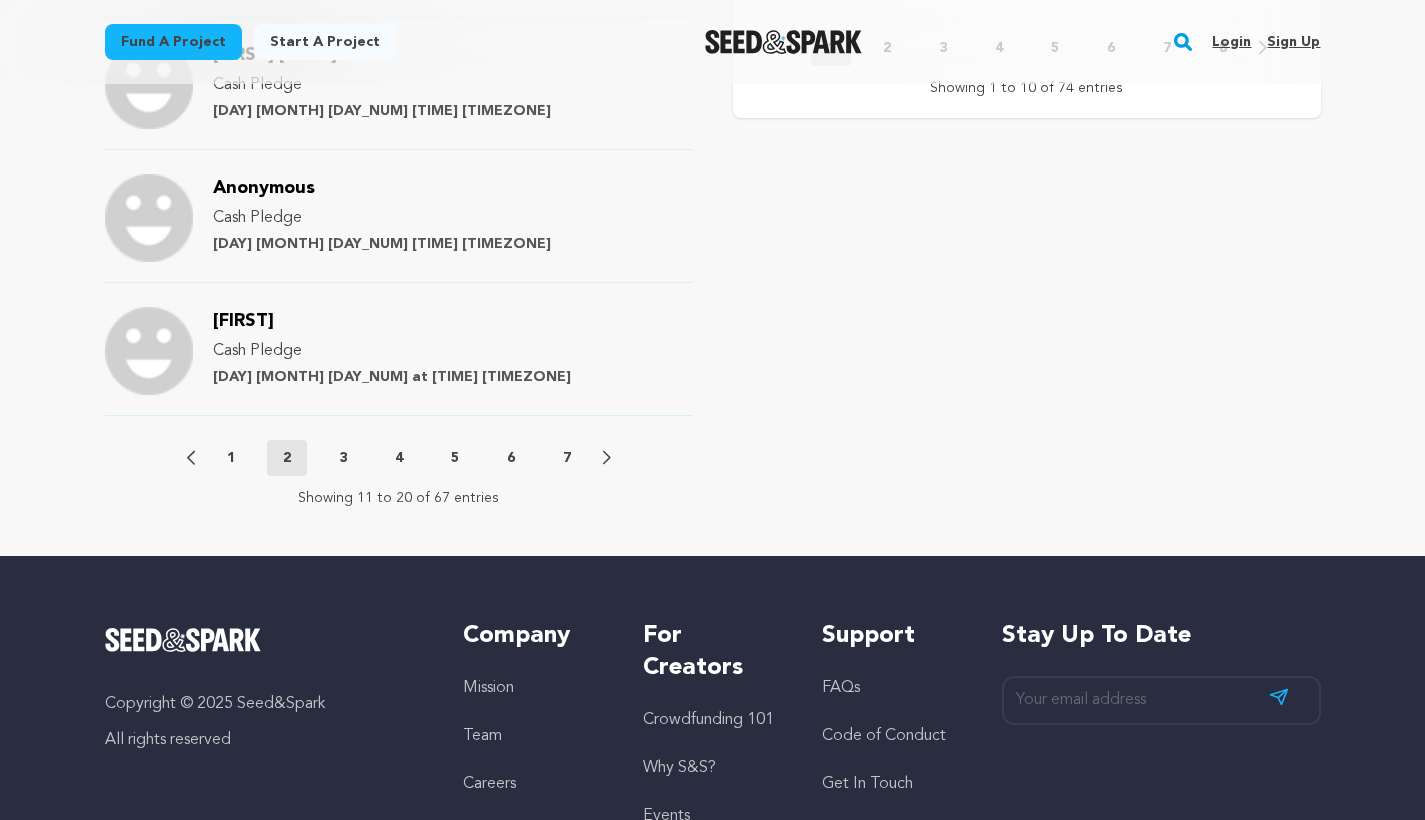 click on "3" at bounding box center [343, 458] 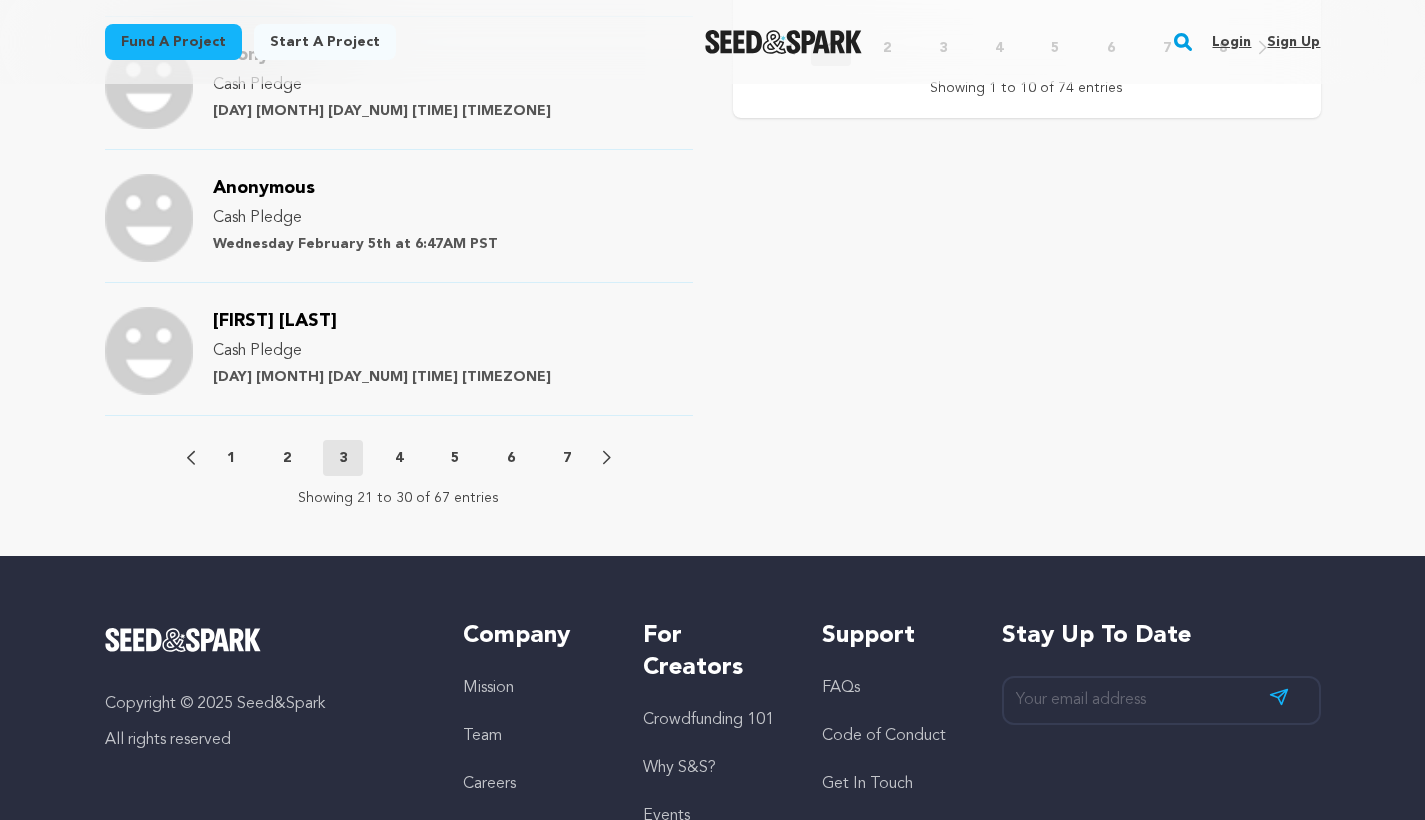 click on "4" at bounding box center (399, 458) 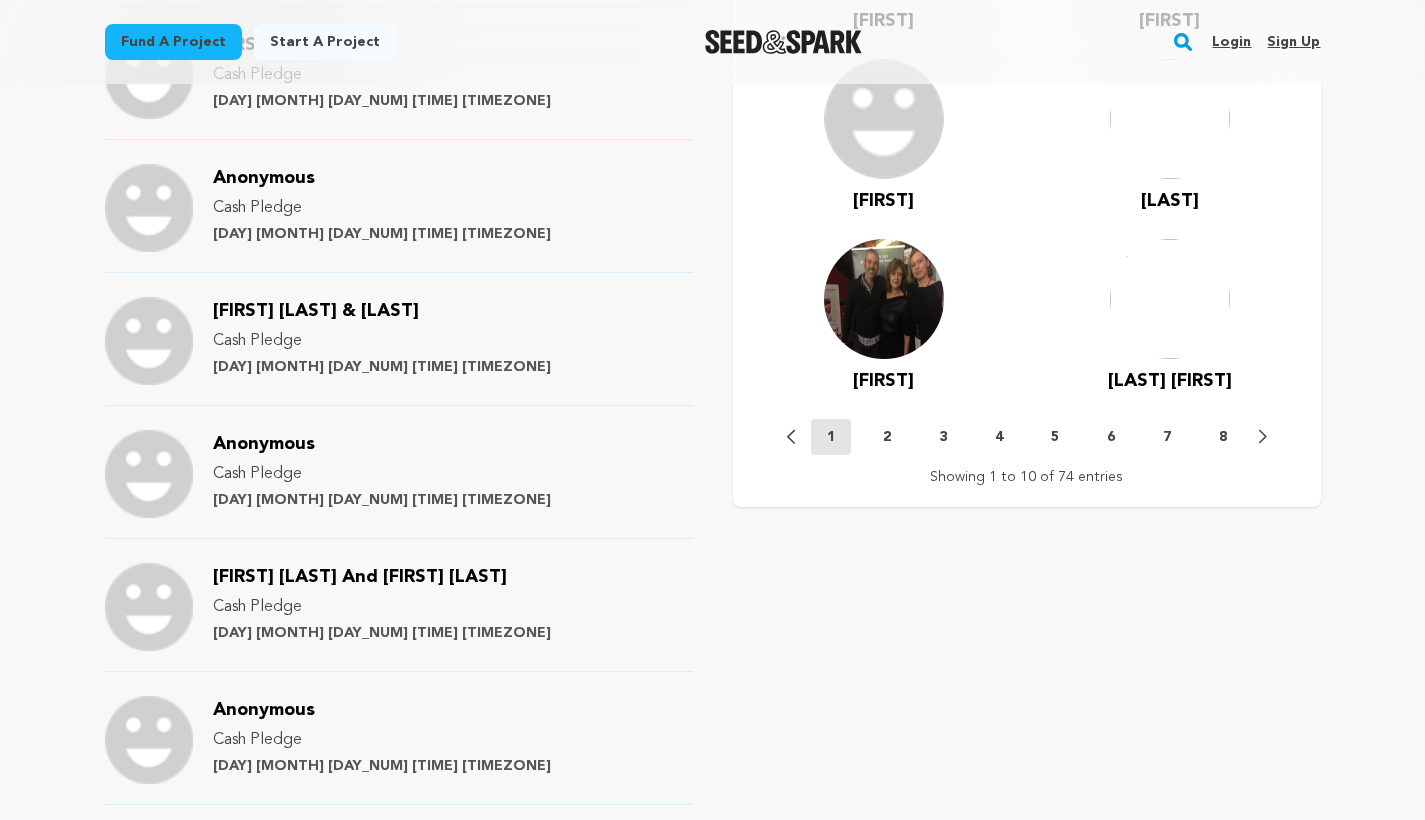 scroll, scrollTop: 2239, scrollLeft: 0, axis: vertical 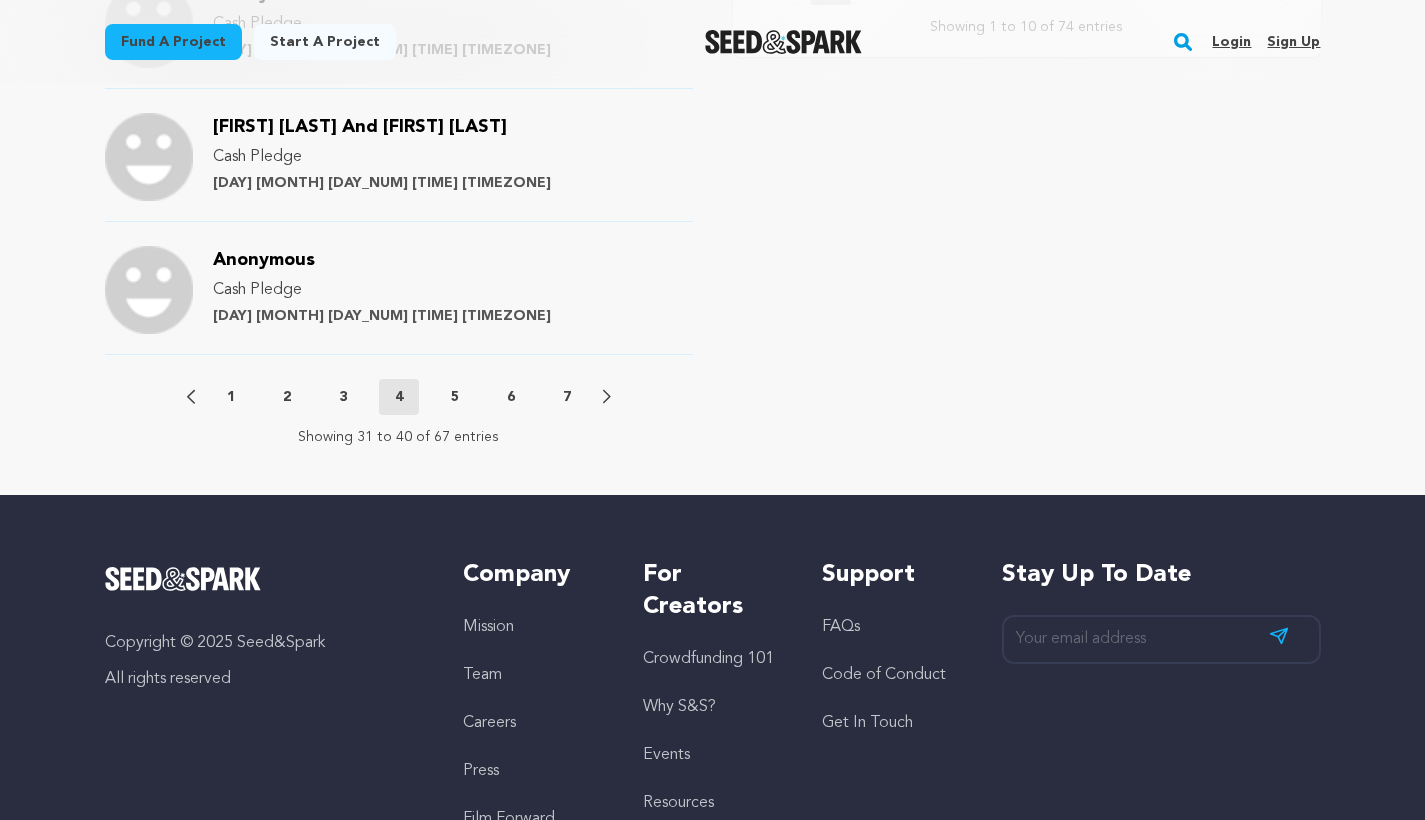 click on "5" at bounding box center [455, 397] 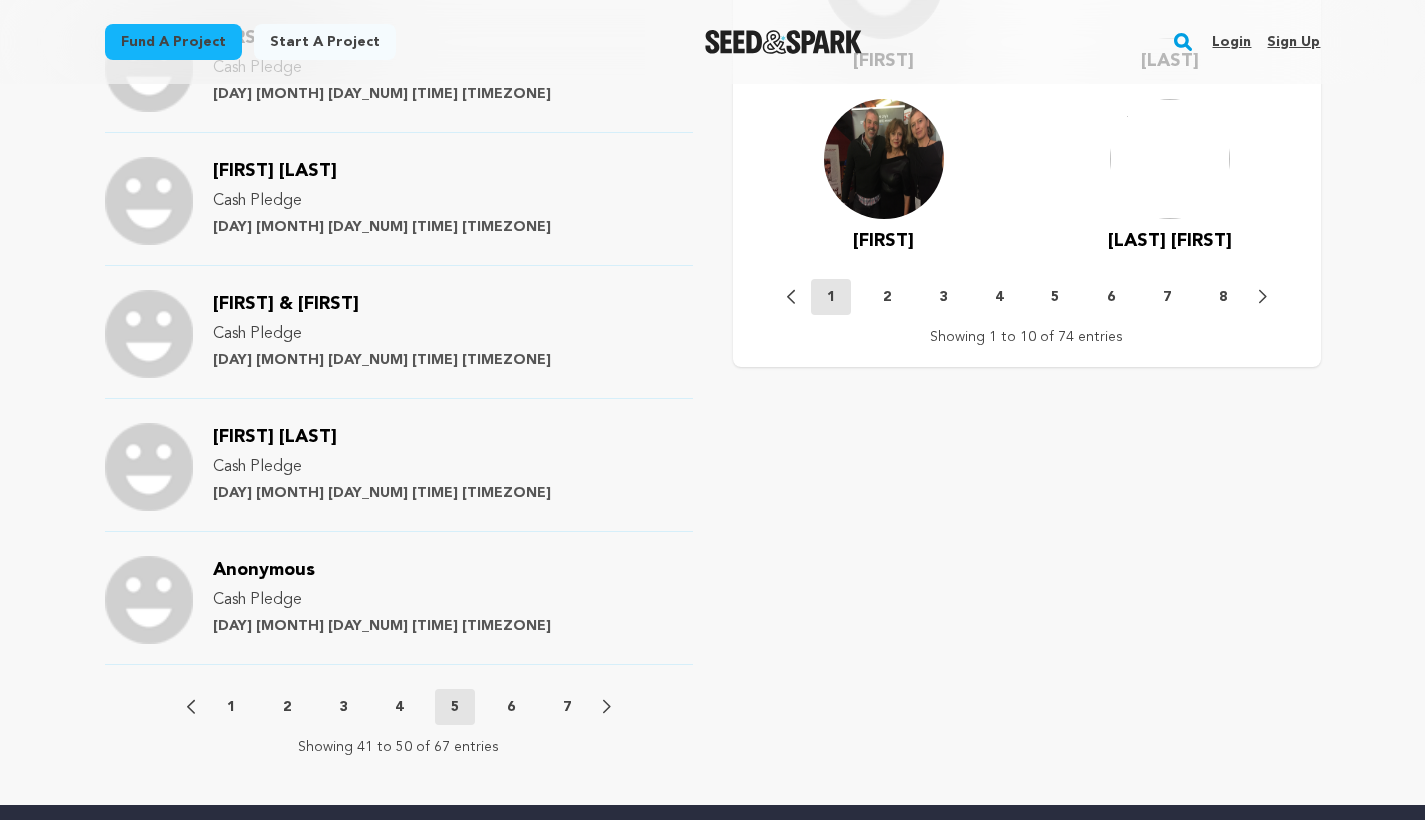 scroll, scrollTop: 2222, scrollLeft: 0, axis: vertical 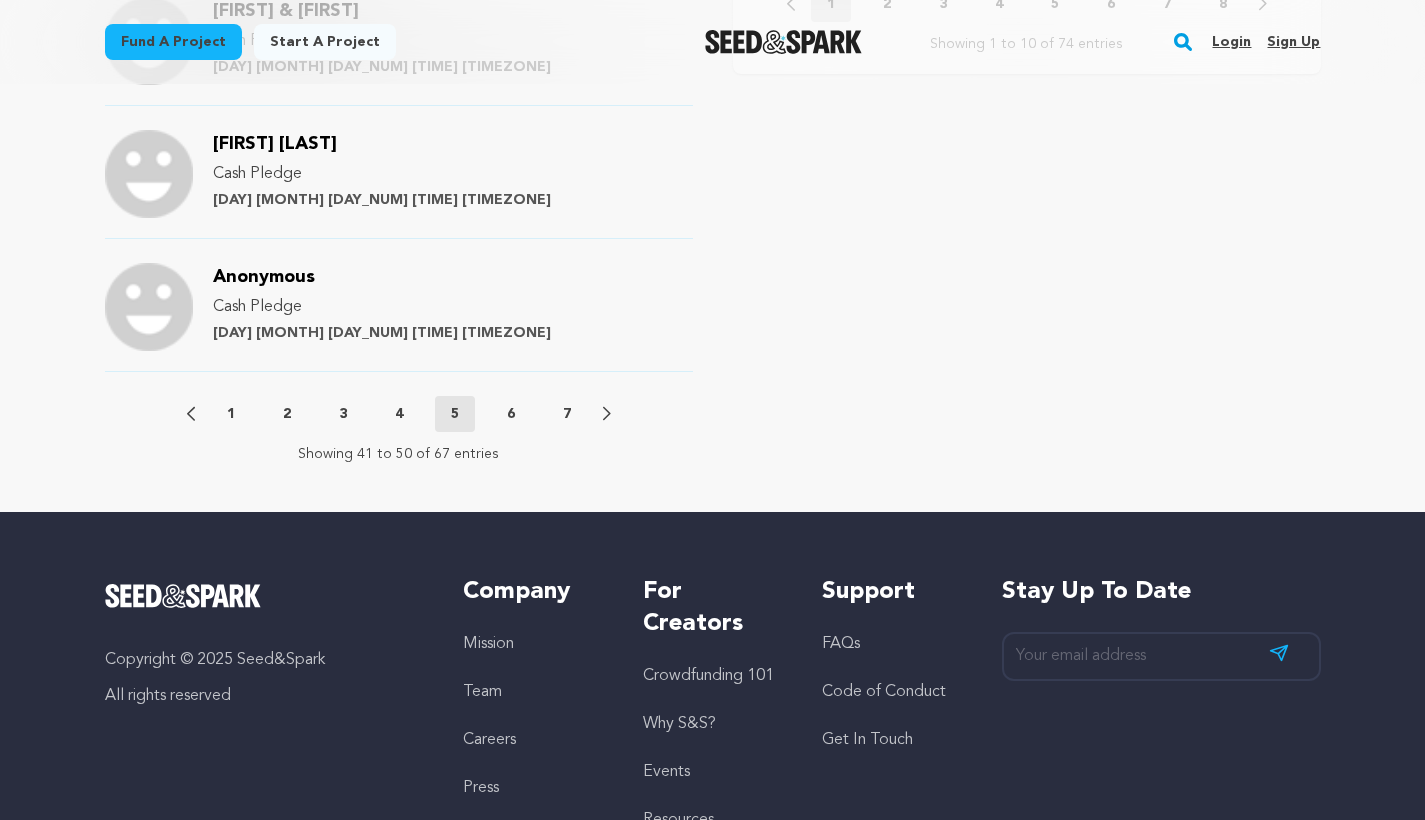 click on "Previous
1
2
3
4
5
6
7
Next" at bounding box center [399, 414] 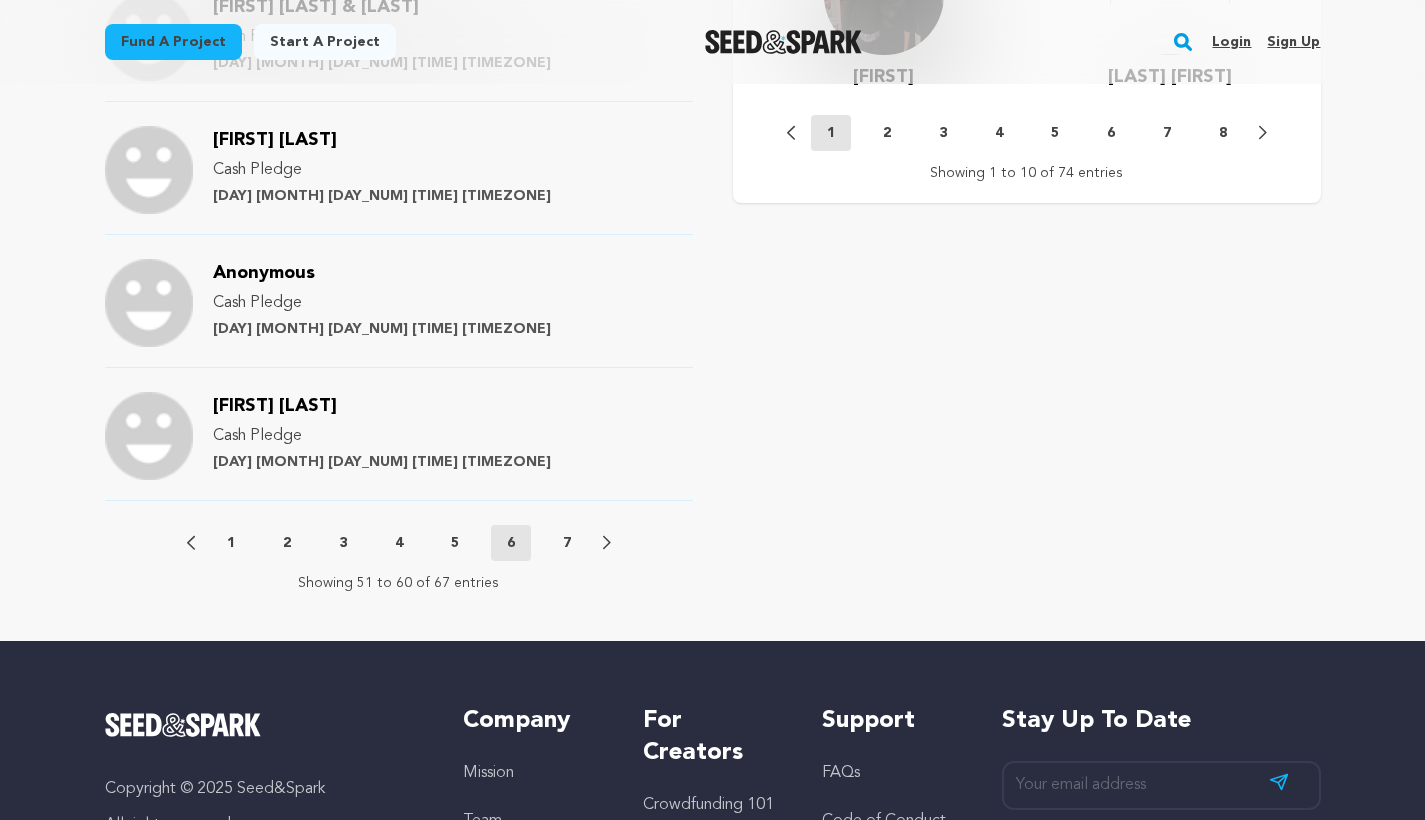 scroll, scrollTop: 2416, scrollLeft: 0, axis: vertical 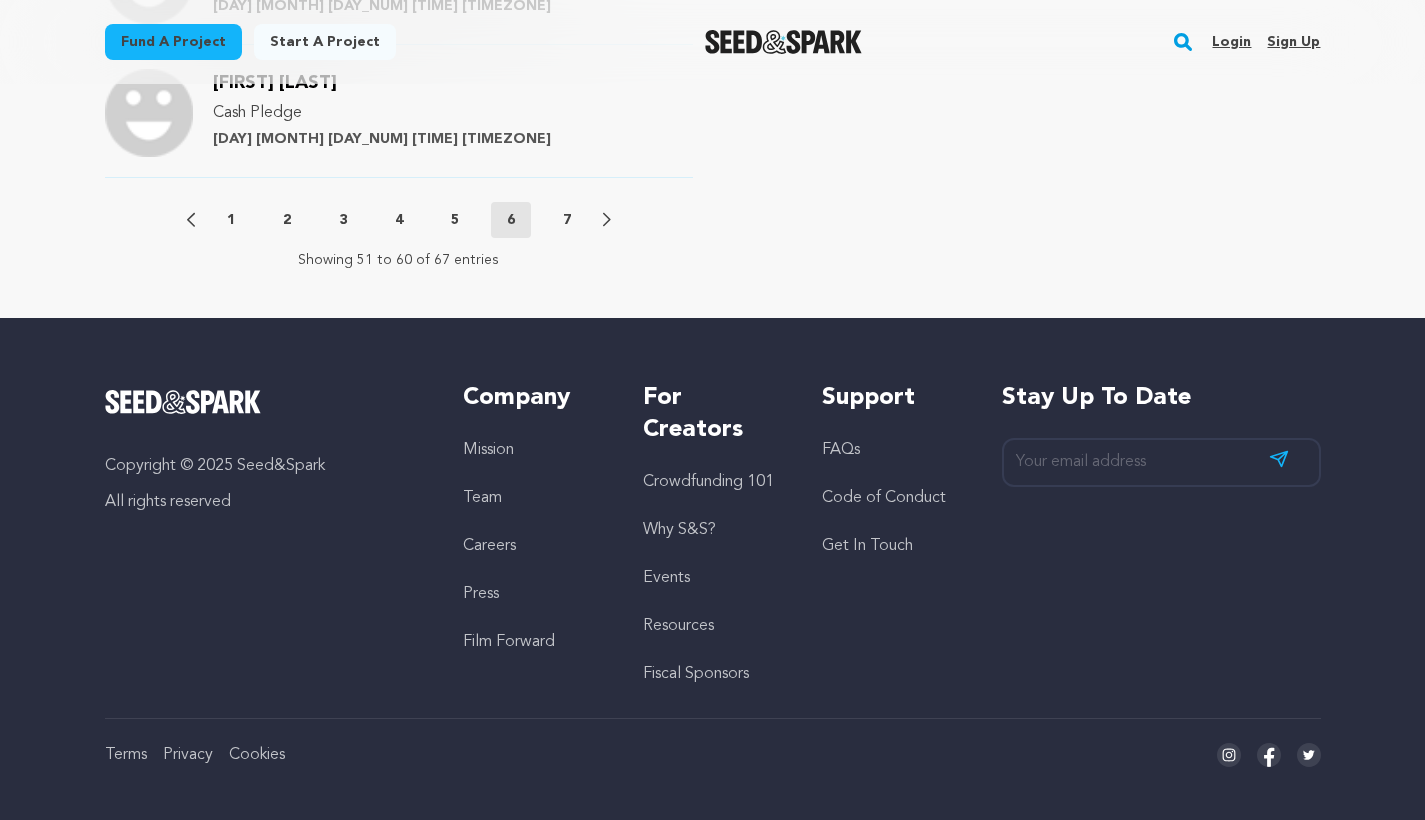 click on "7" at bounding box center [567, 220] 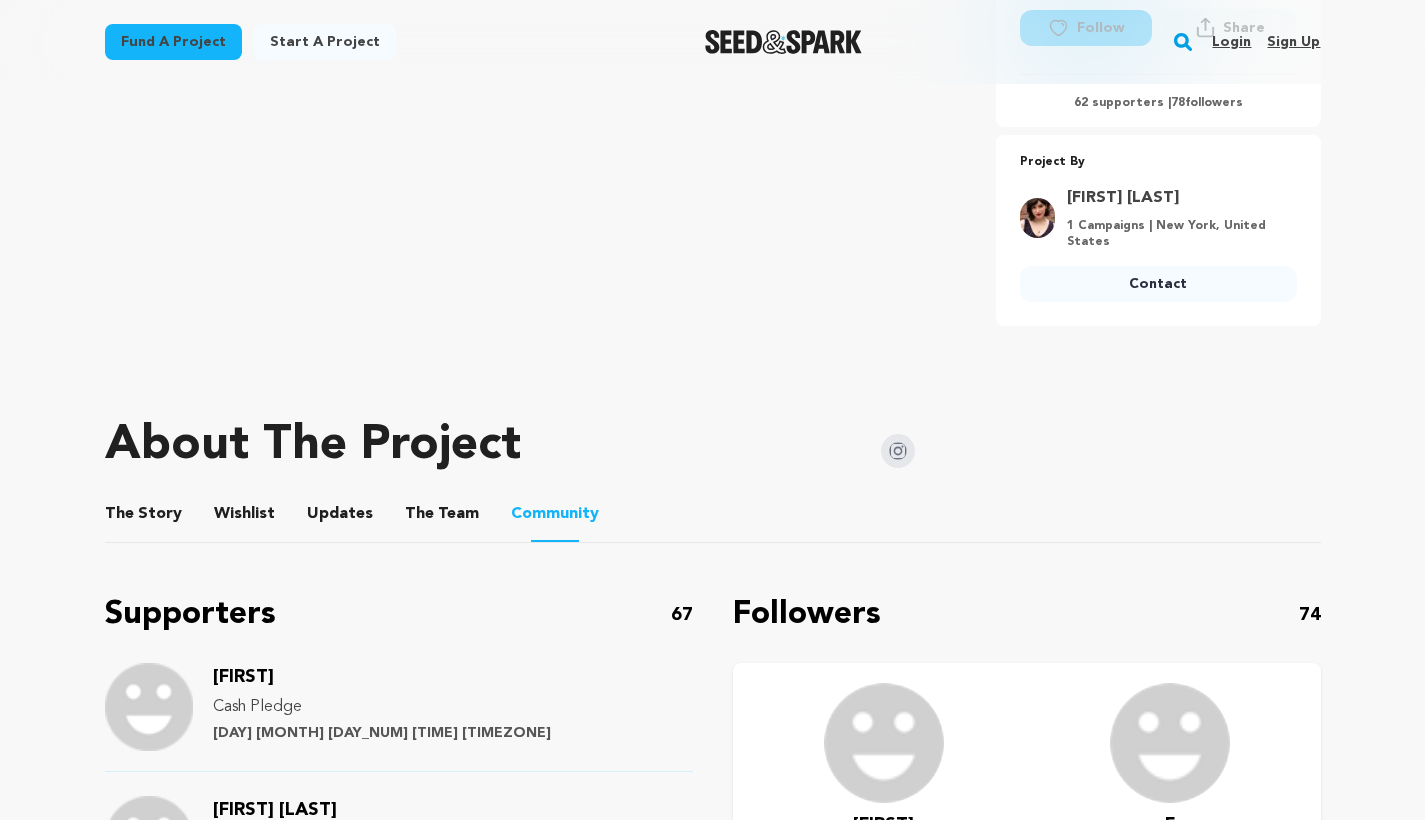 scroll, scrollTop: 682, scrollLeft: 0, axis: vertical 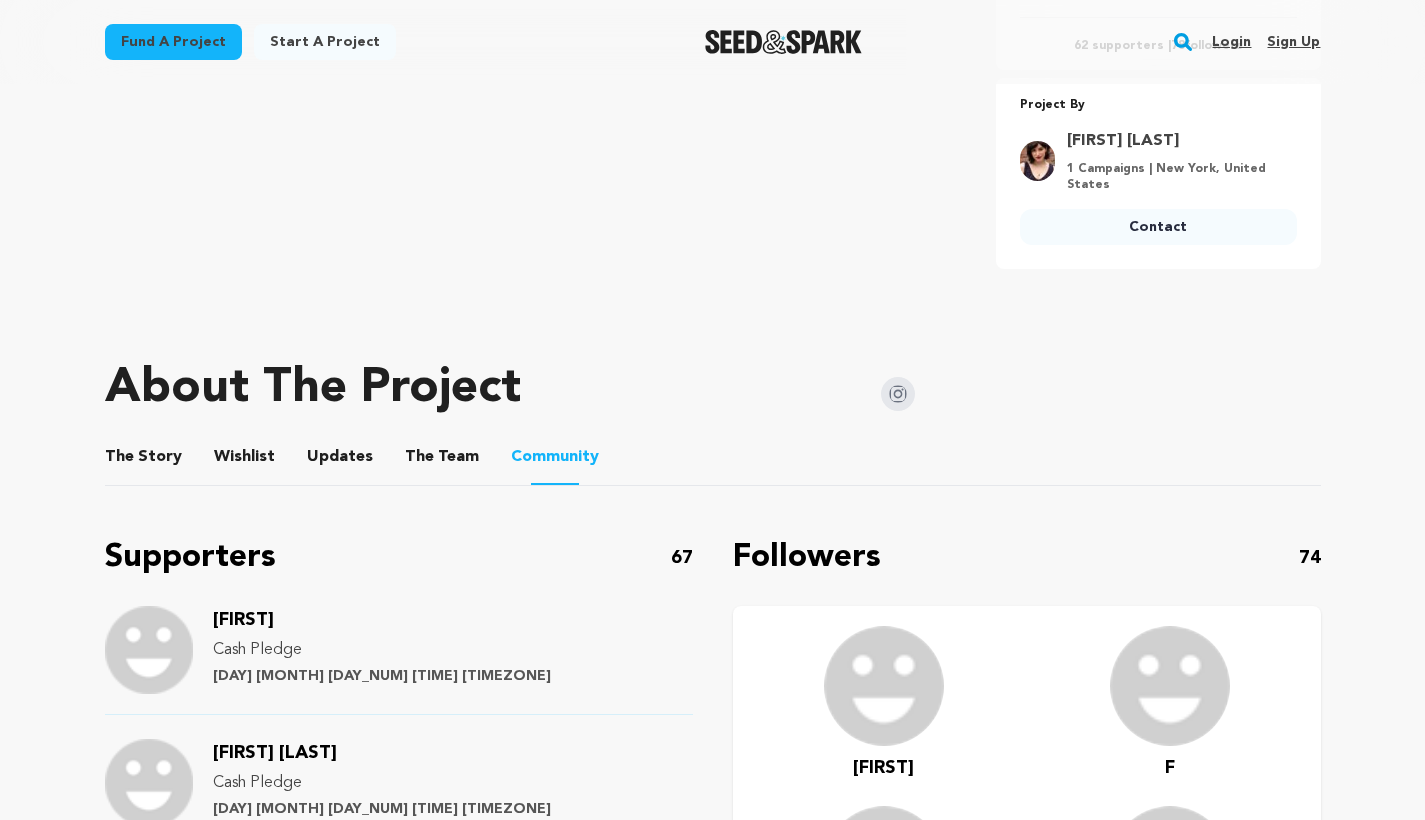 click on "The Story" at bounding box center (143, 461) 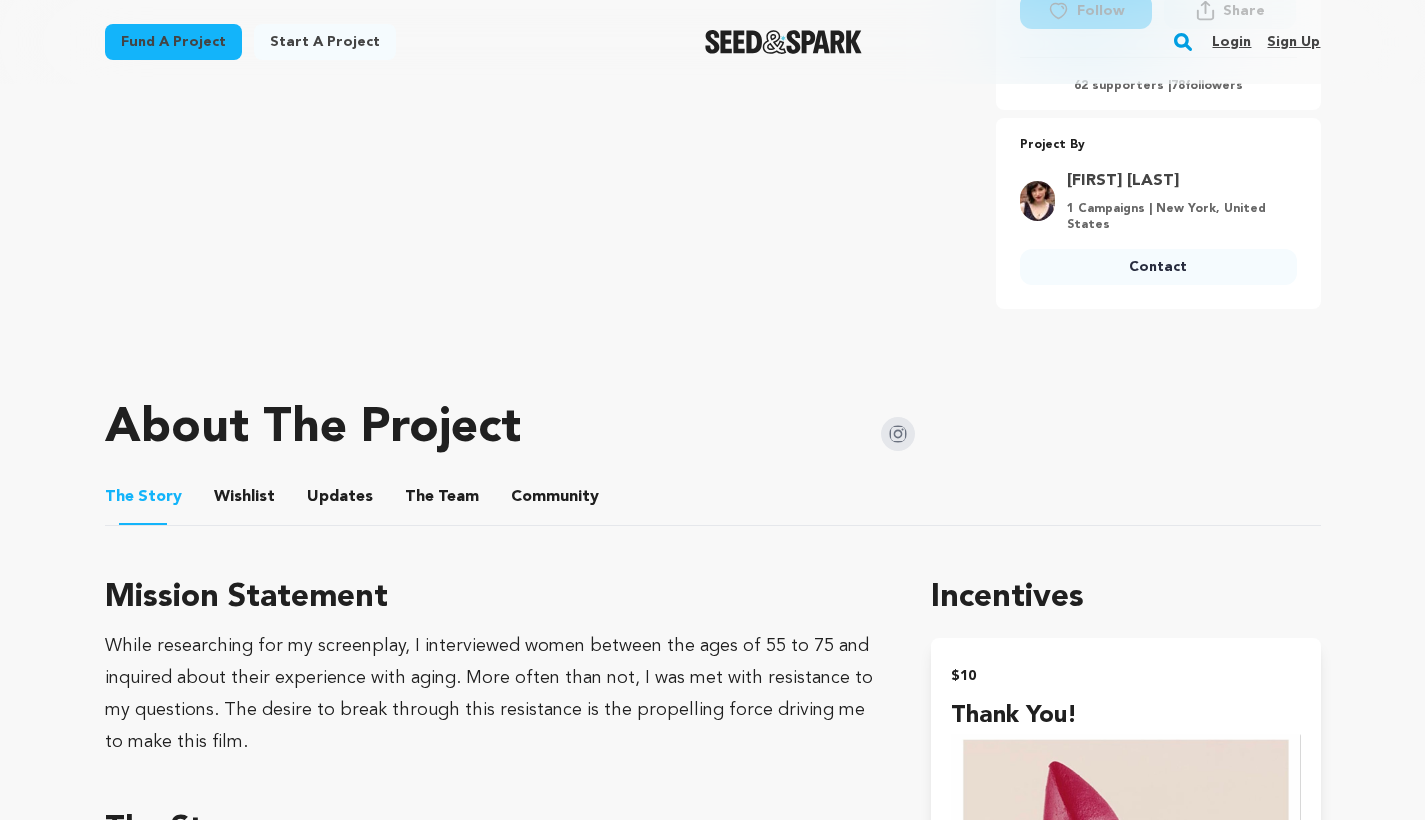 scroll, scrollTop: 730, scrollLeft: 0, axis: vertical 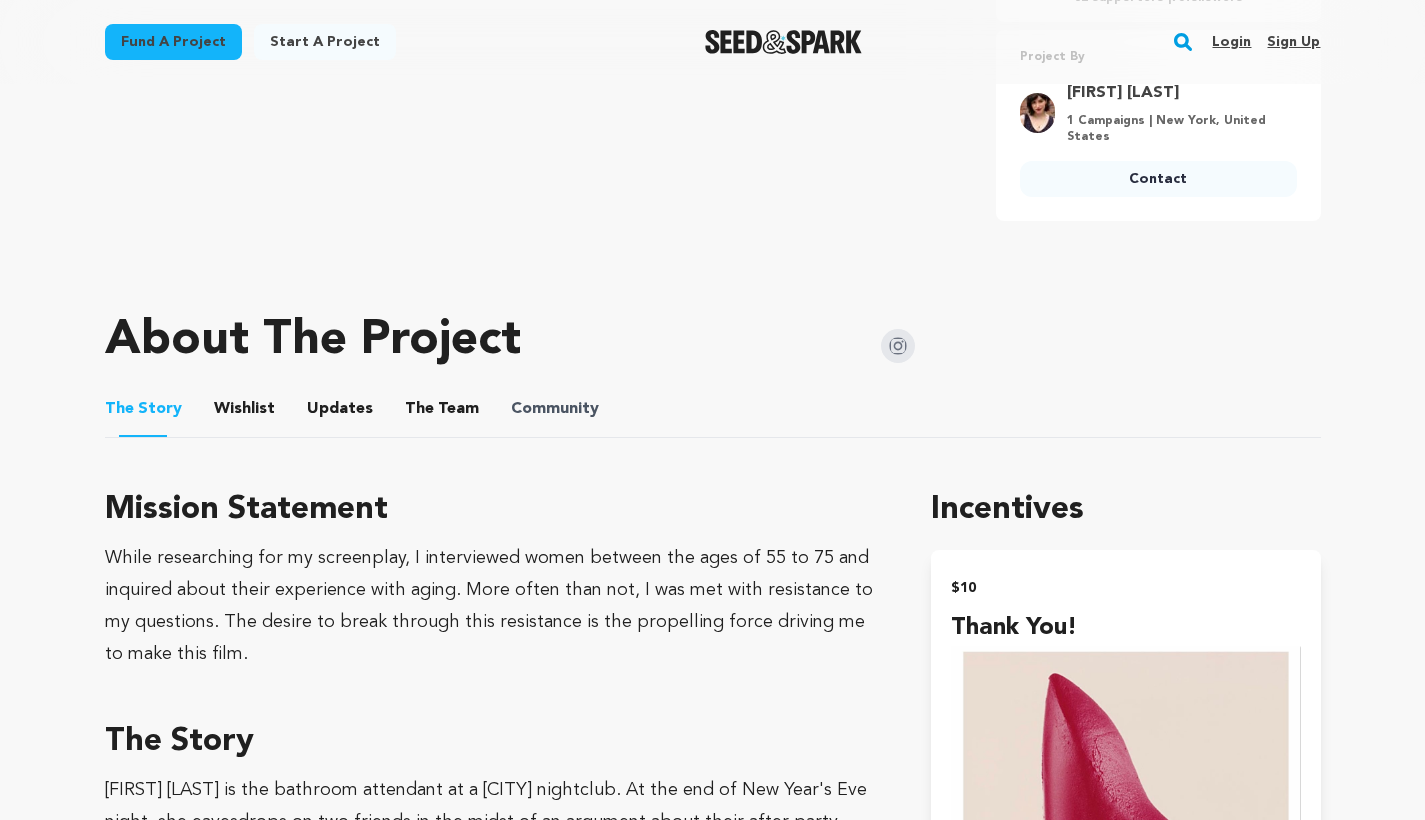 click on "Community" at bounding box center (555, 409) 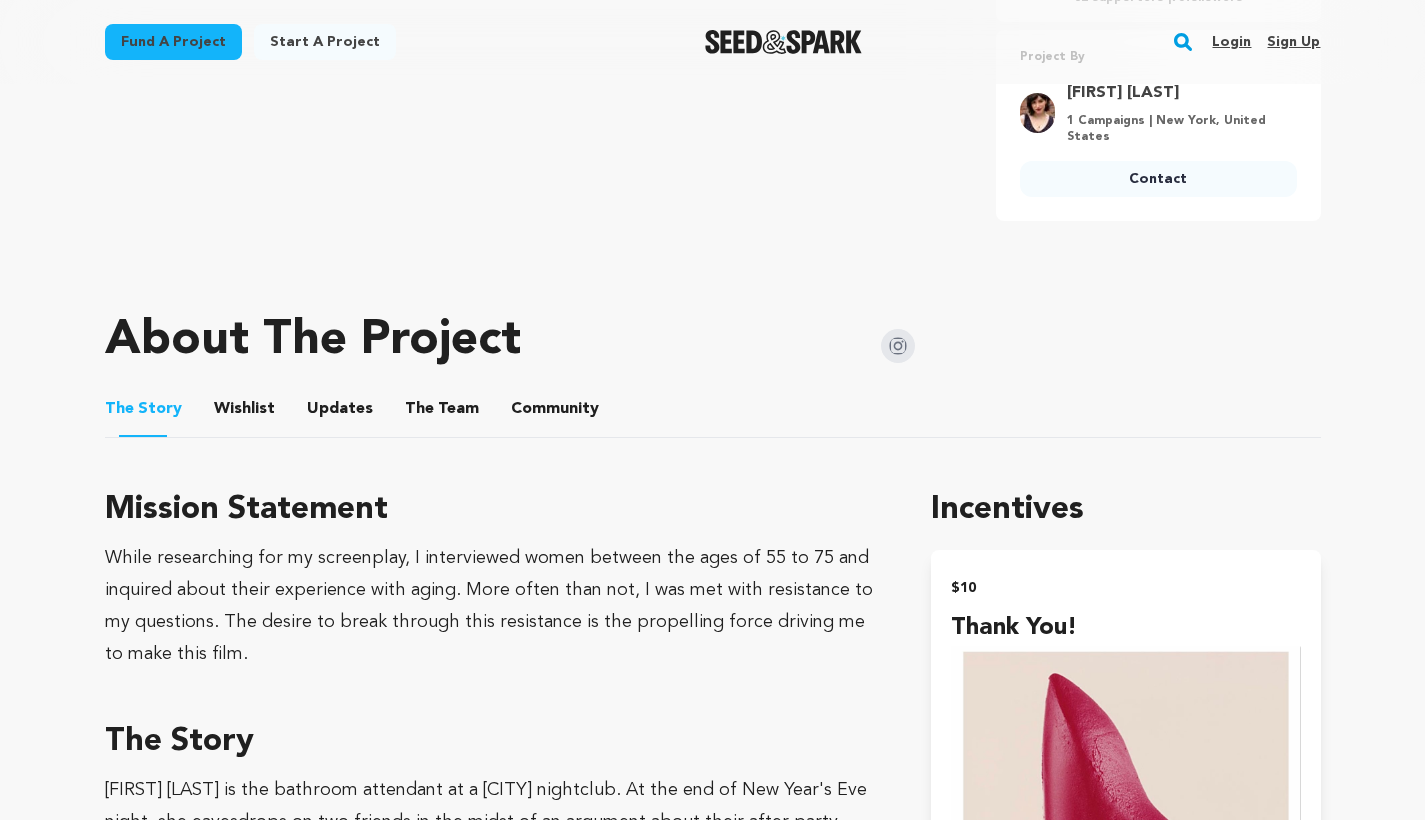 click on "Community" at bounding box center [555, 413] 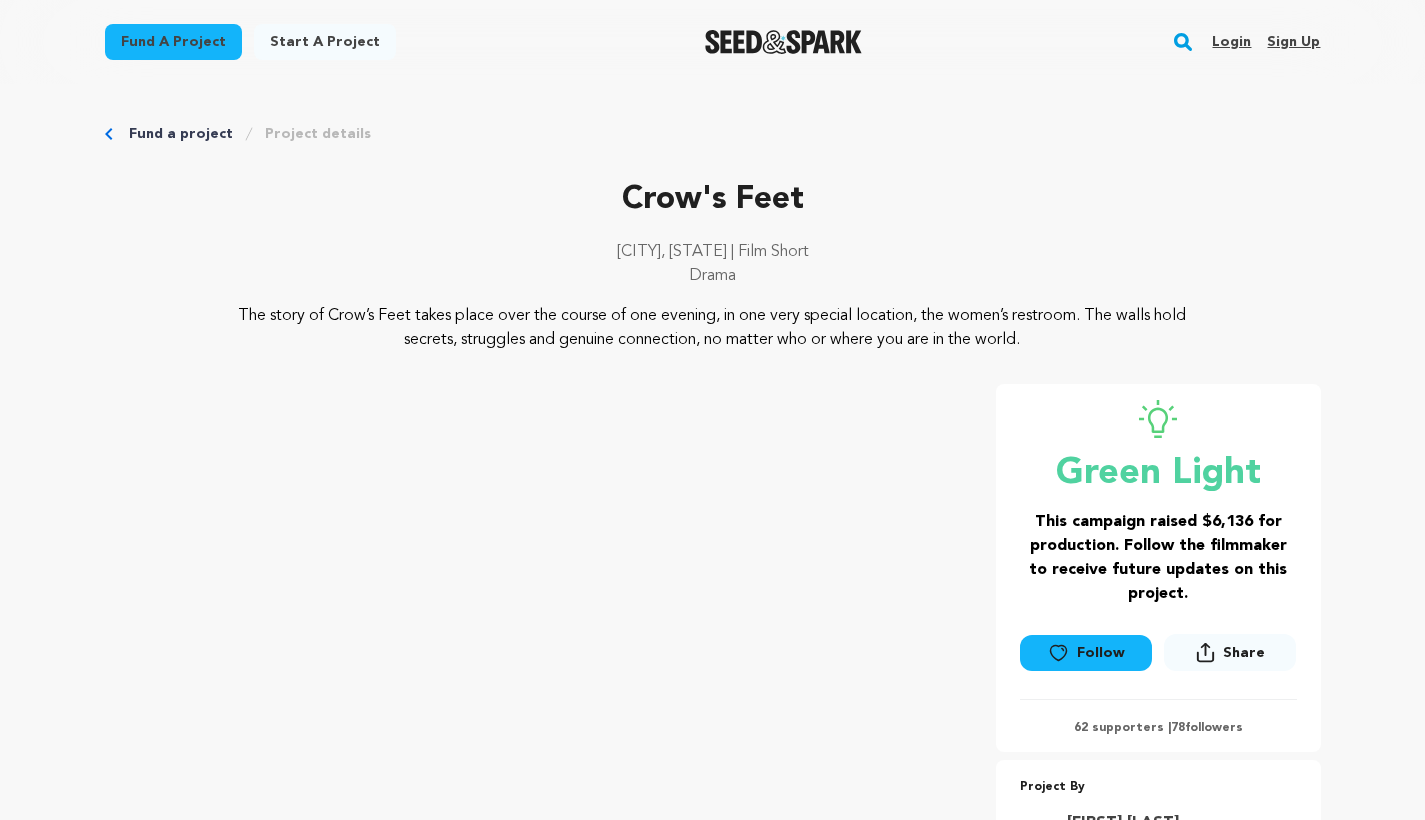 scroll, scrollTop: 0, scrollLeft: 0, axis: both 